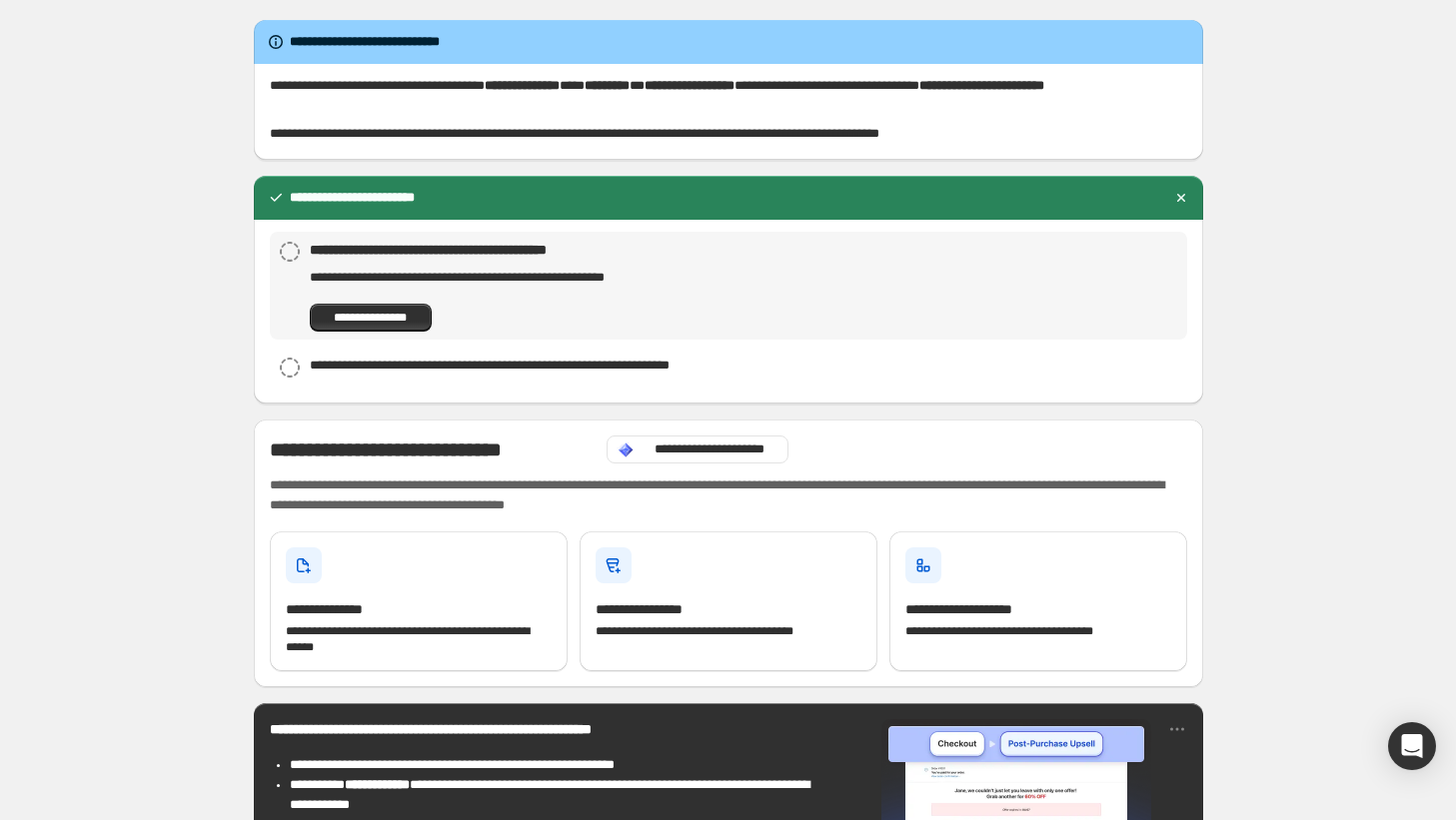 scroll, scrollTop: 0, scrollLeft: 0, axis: both 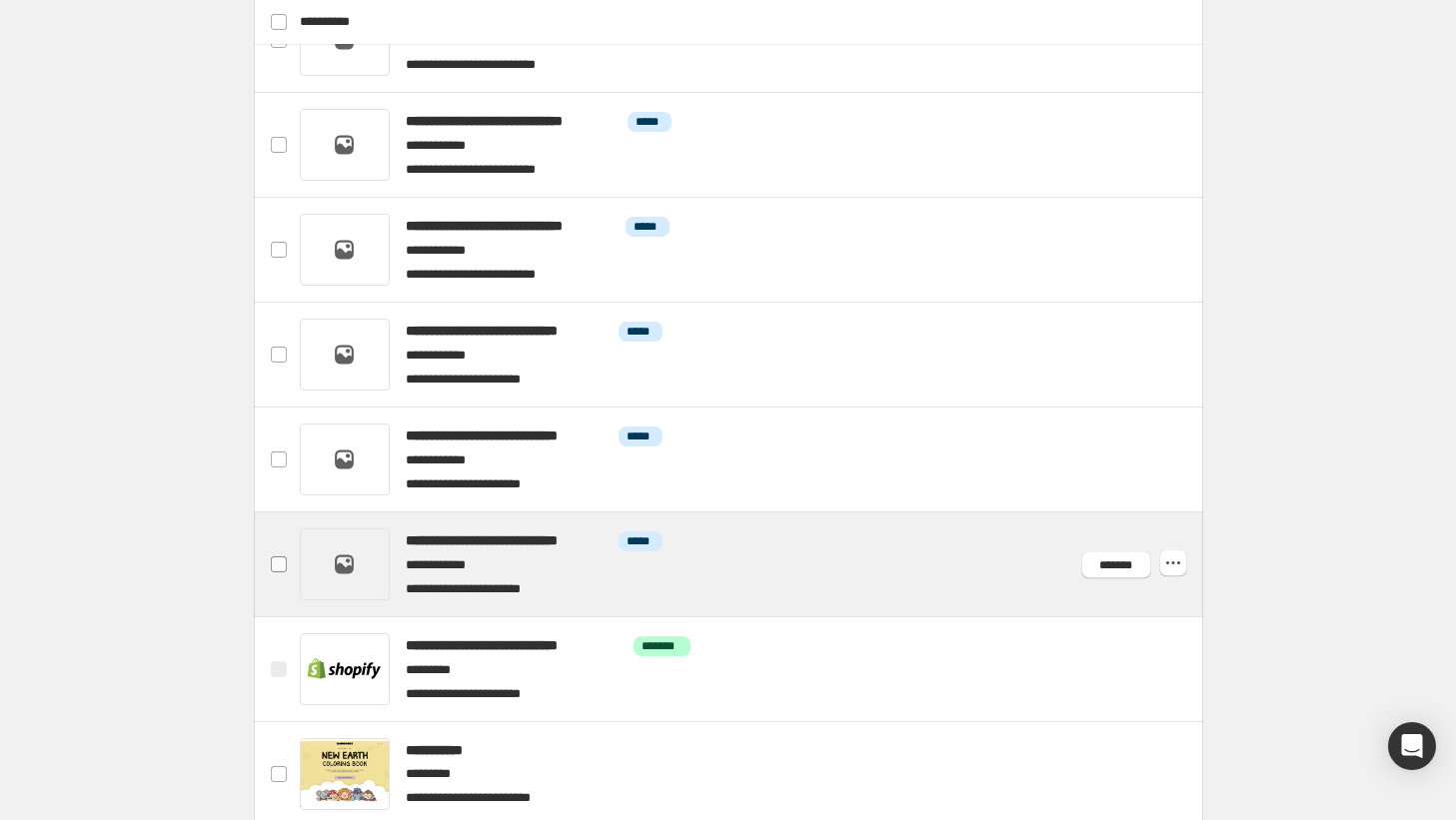 click at bounding box center [279, 564] 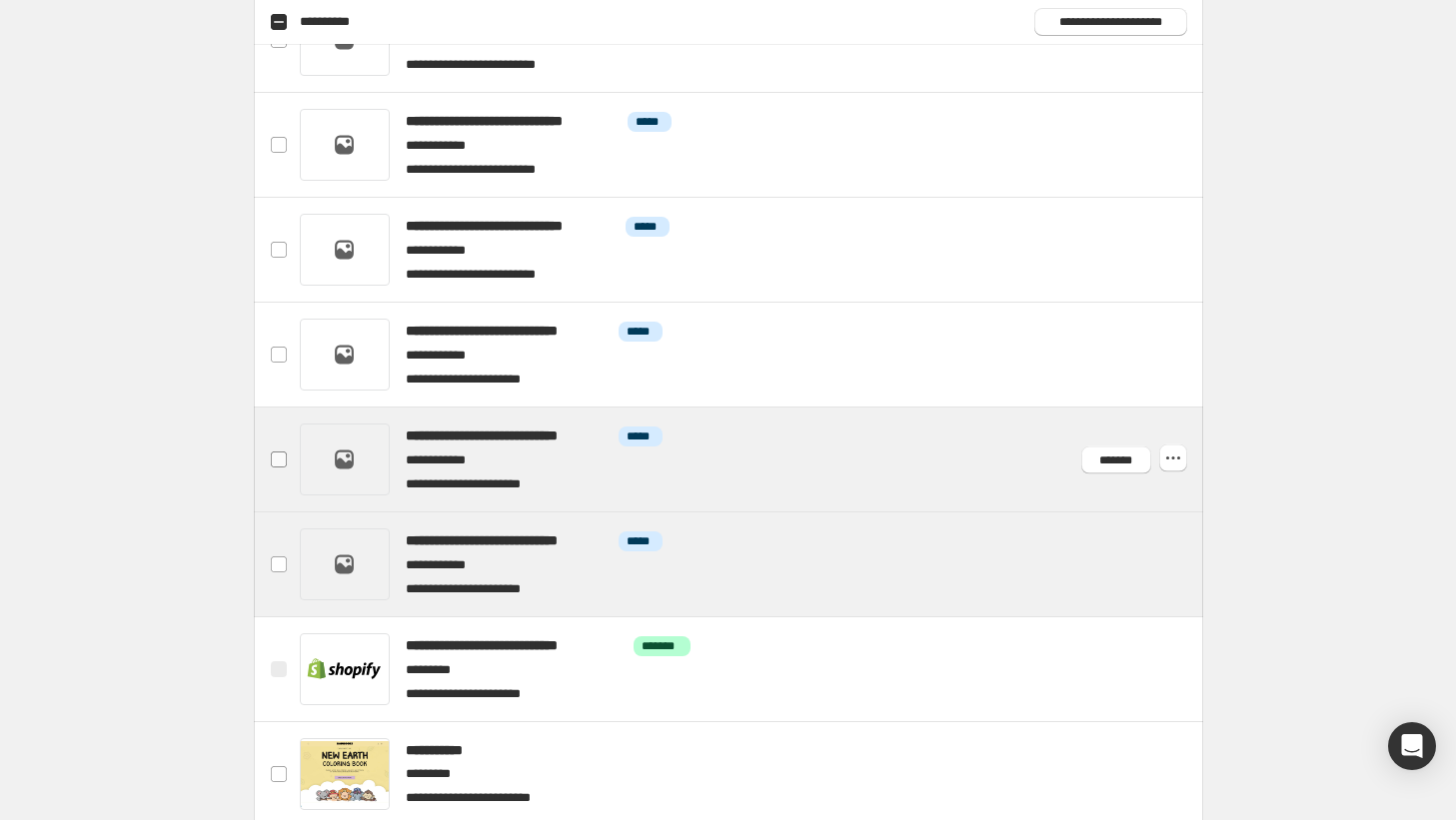click at bounding box center [279, 459] 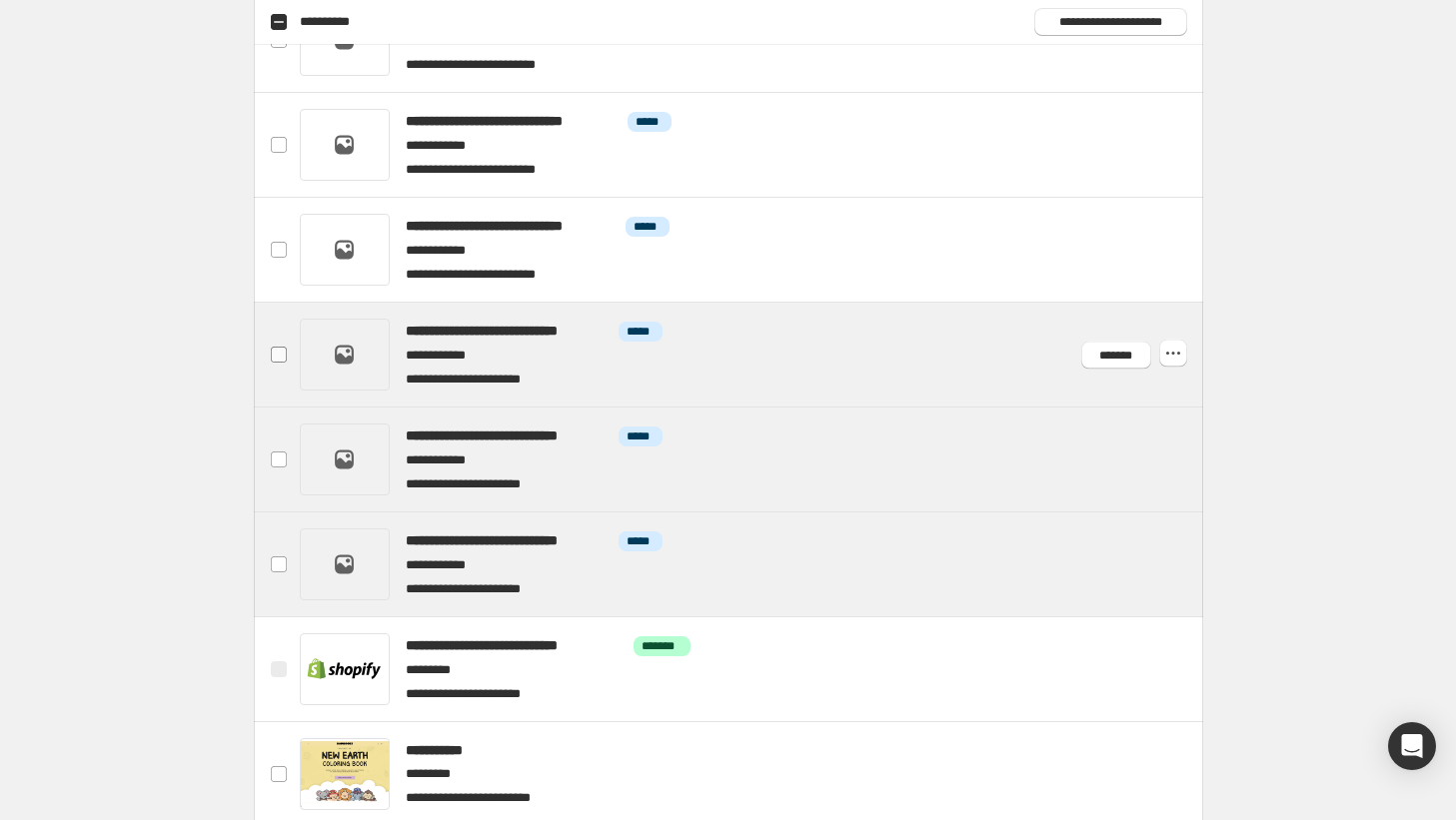 click at bounding box center (279, 355) 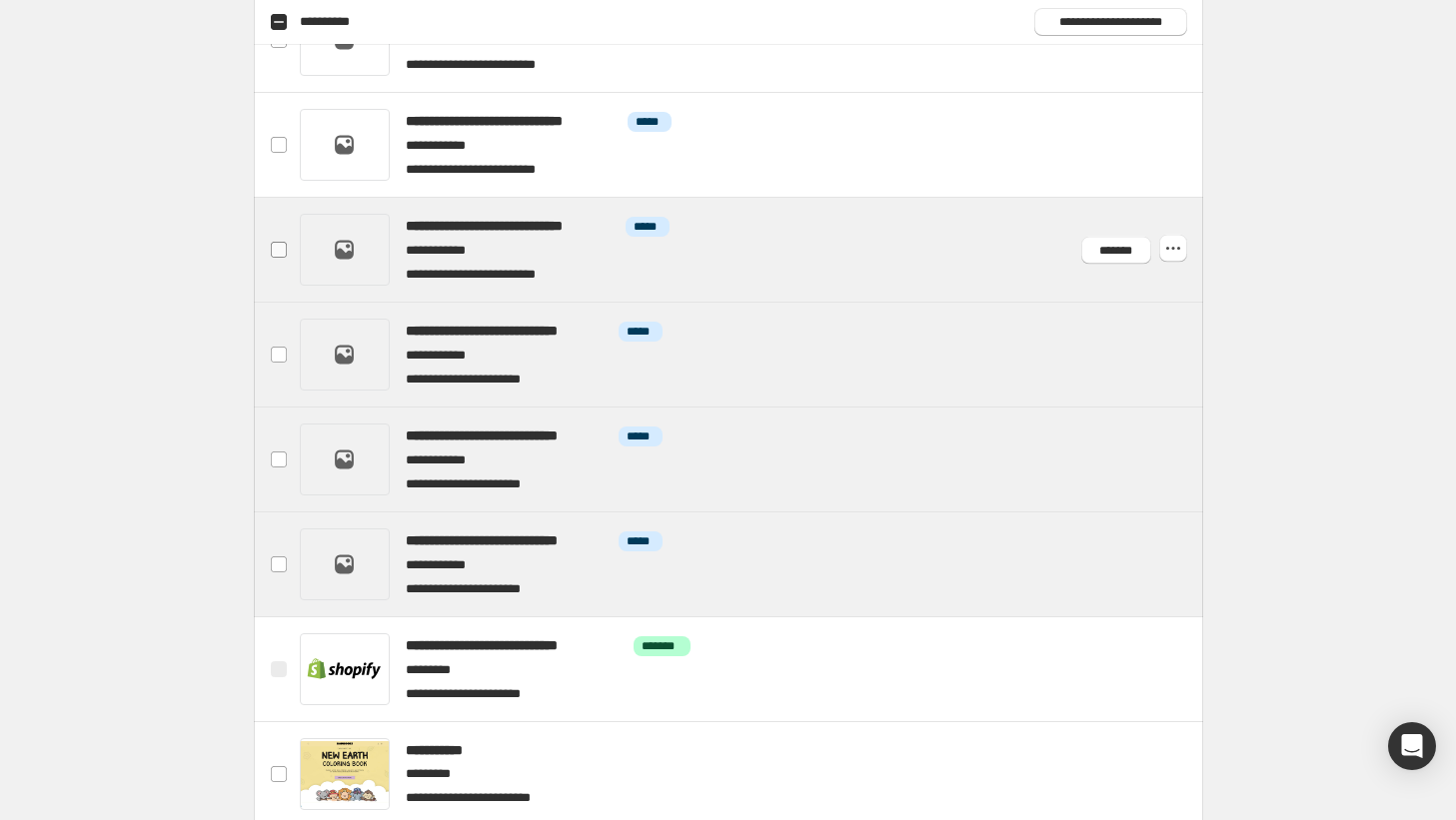 click at bounding box center (279, 250) 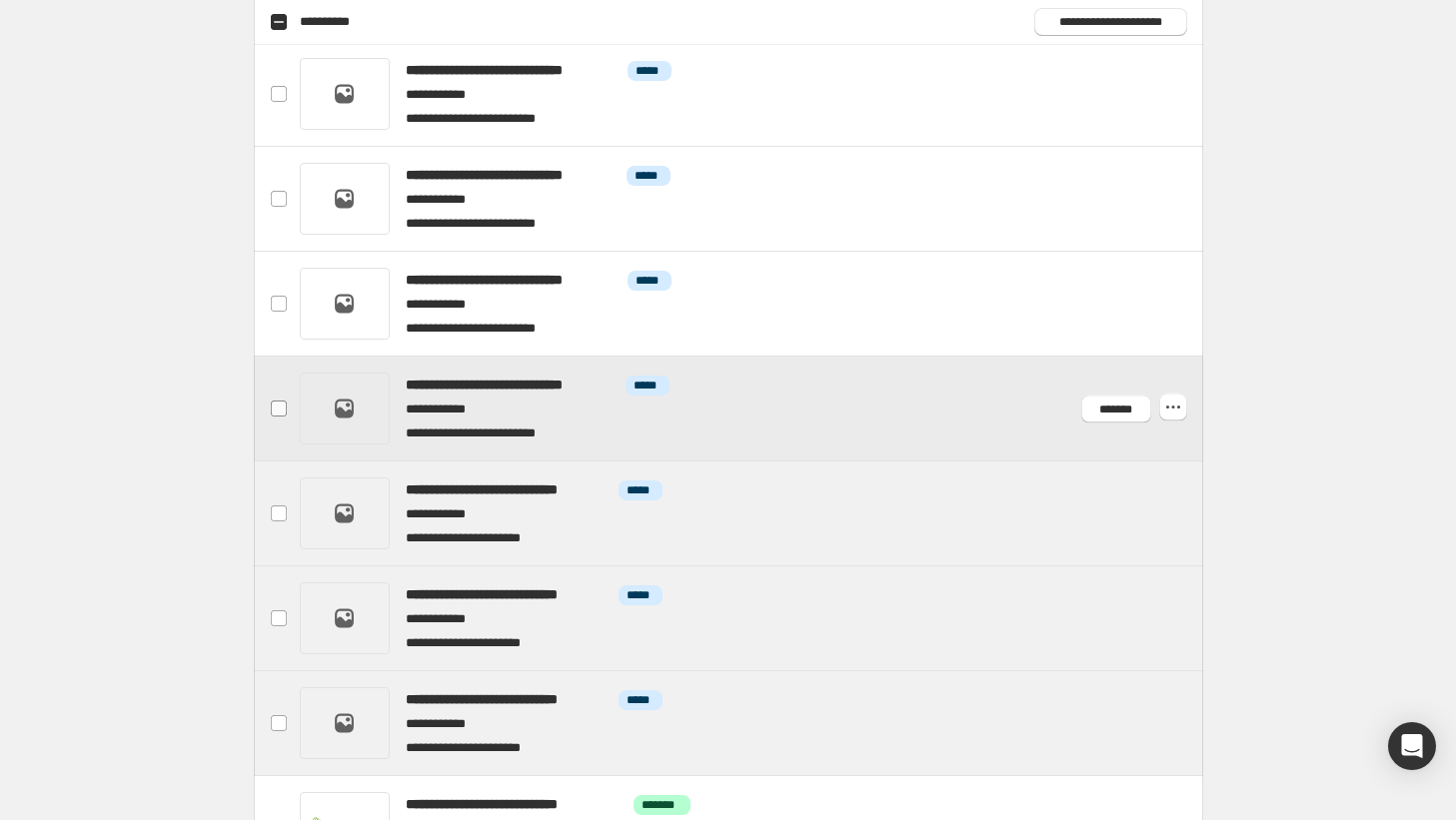 scroll, scrollTop: 421, scrollLeft: 0, axis: vertical 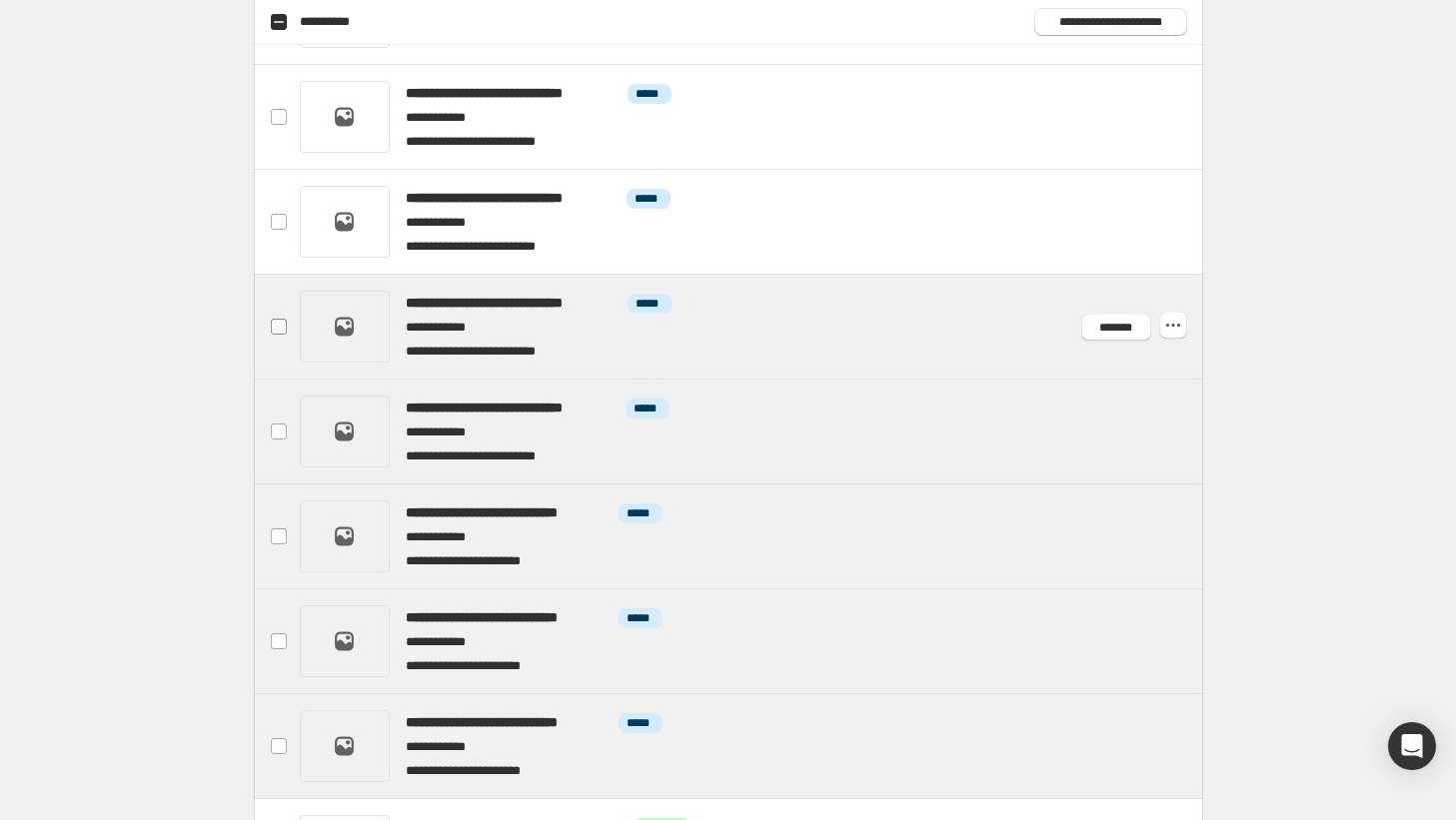click at bounding box center (279, 327) 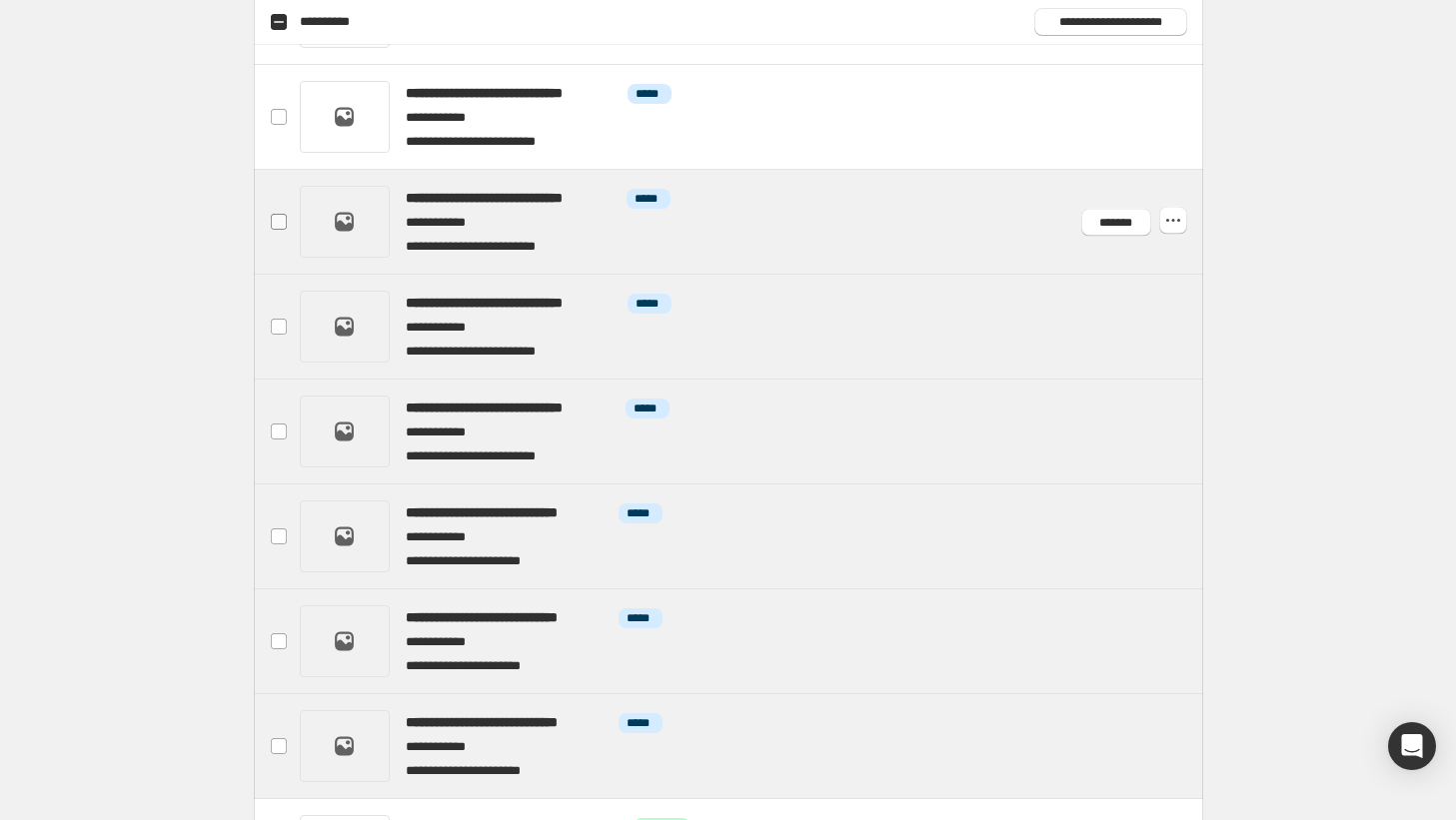 click on "**********" at bounding box center [279, 222] 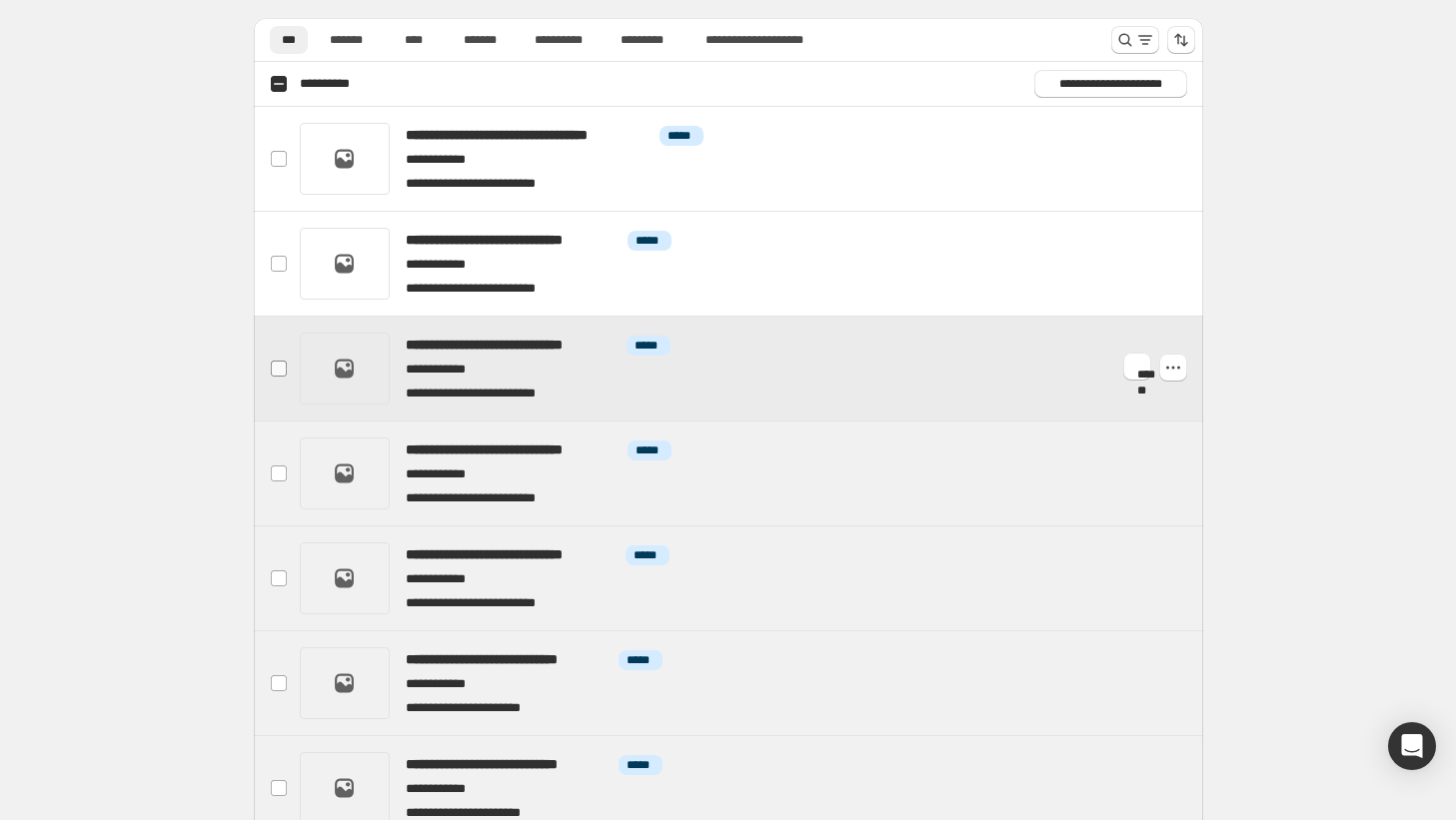 scroll, scrollTop: 274, scrollLeft: 0, axis: vertical 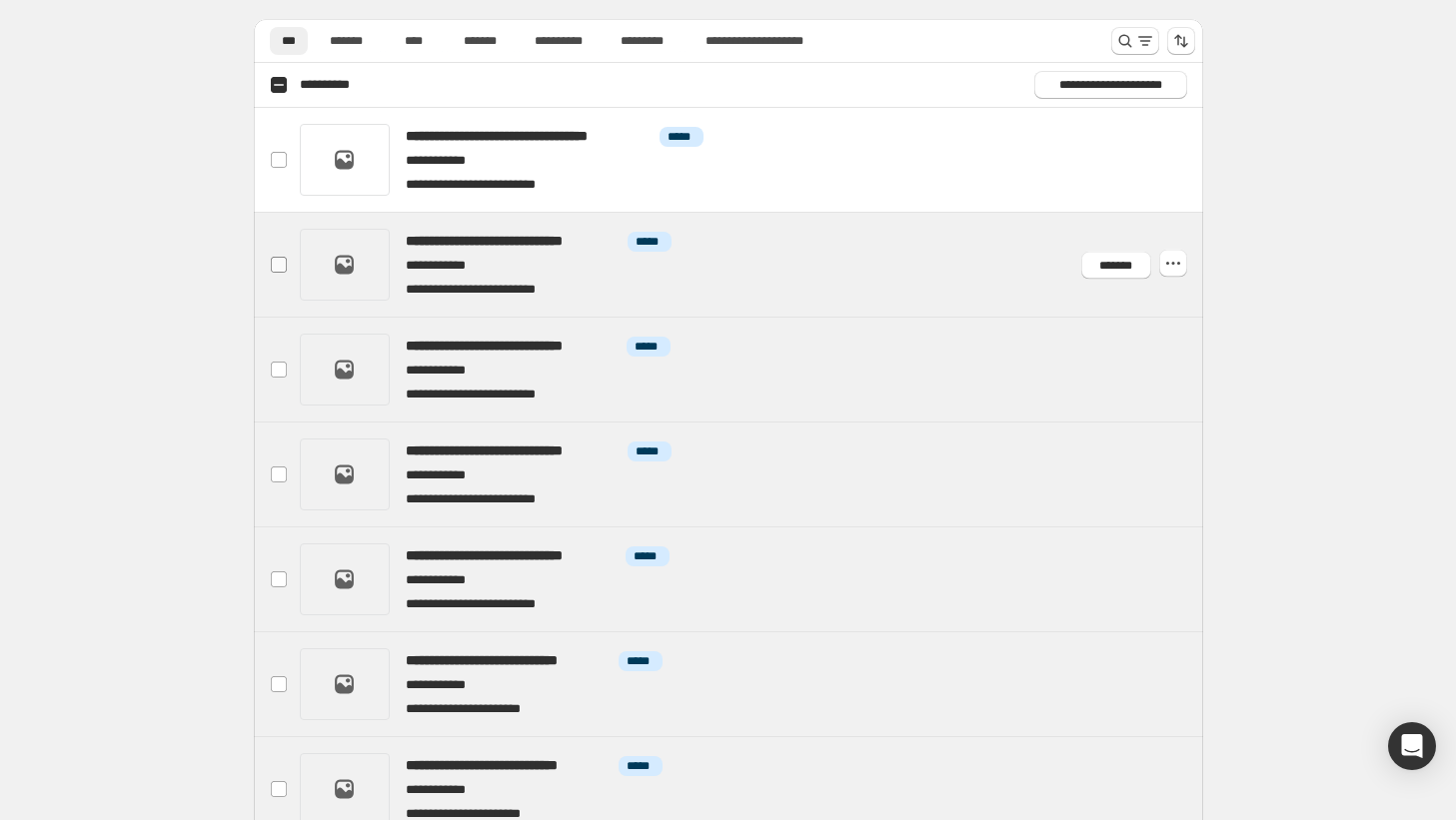 click at bounding box center [279, 265] 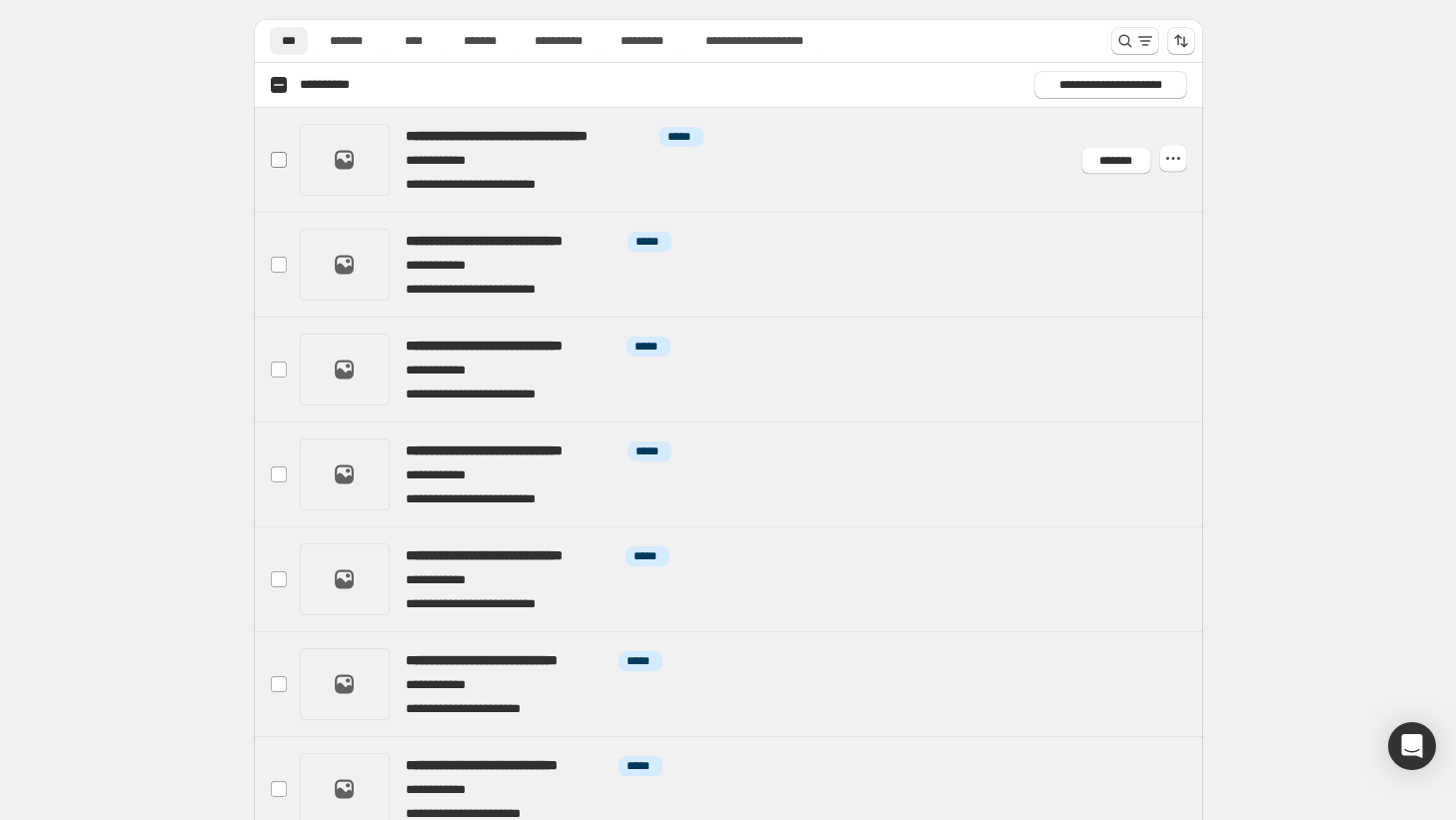 click at bounding box center [279, 160] 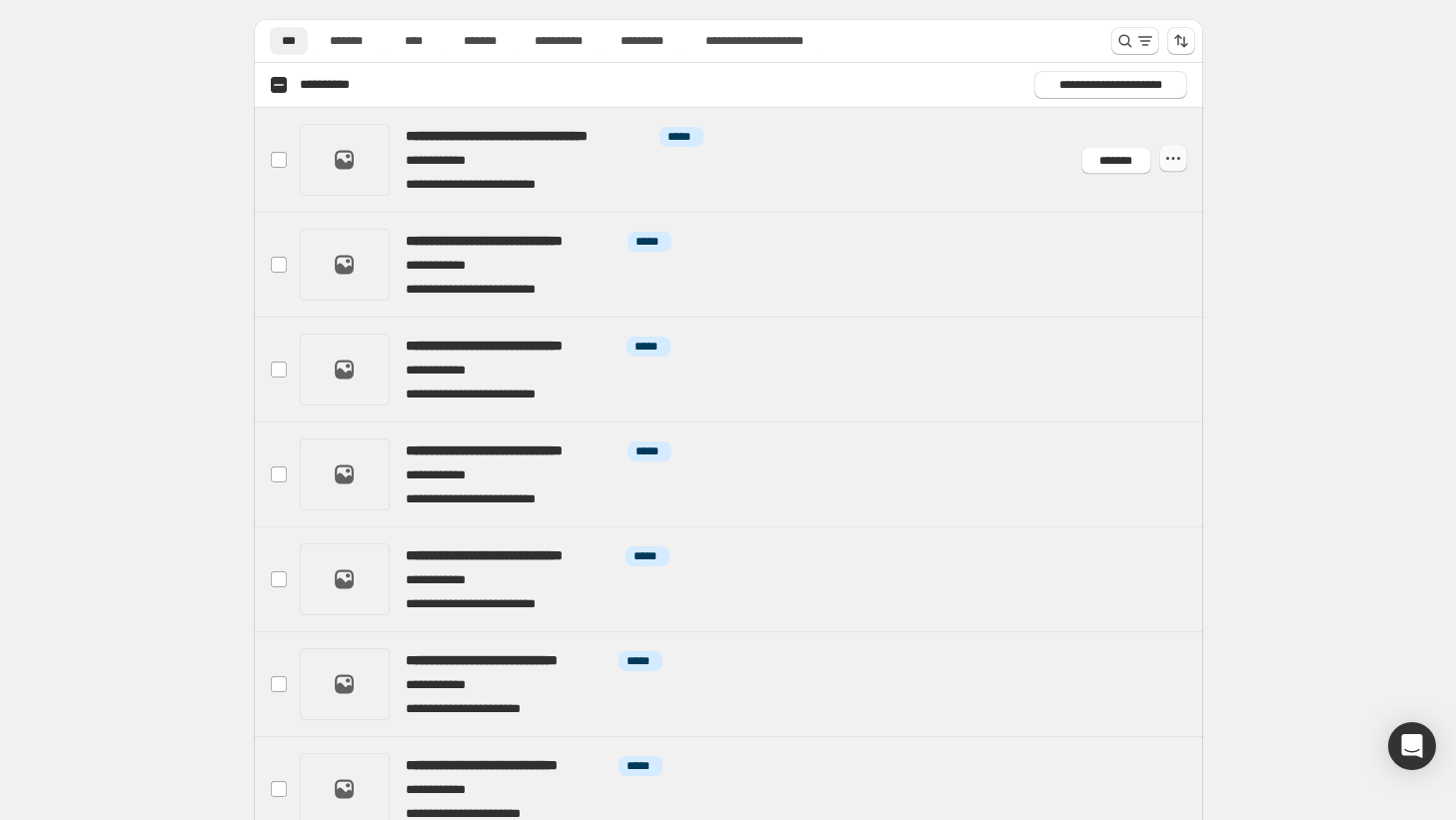 click 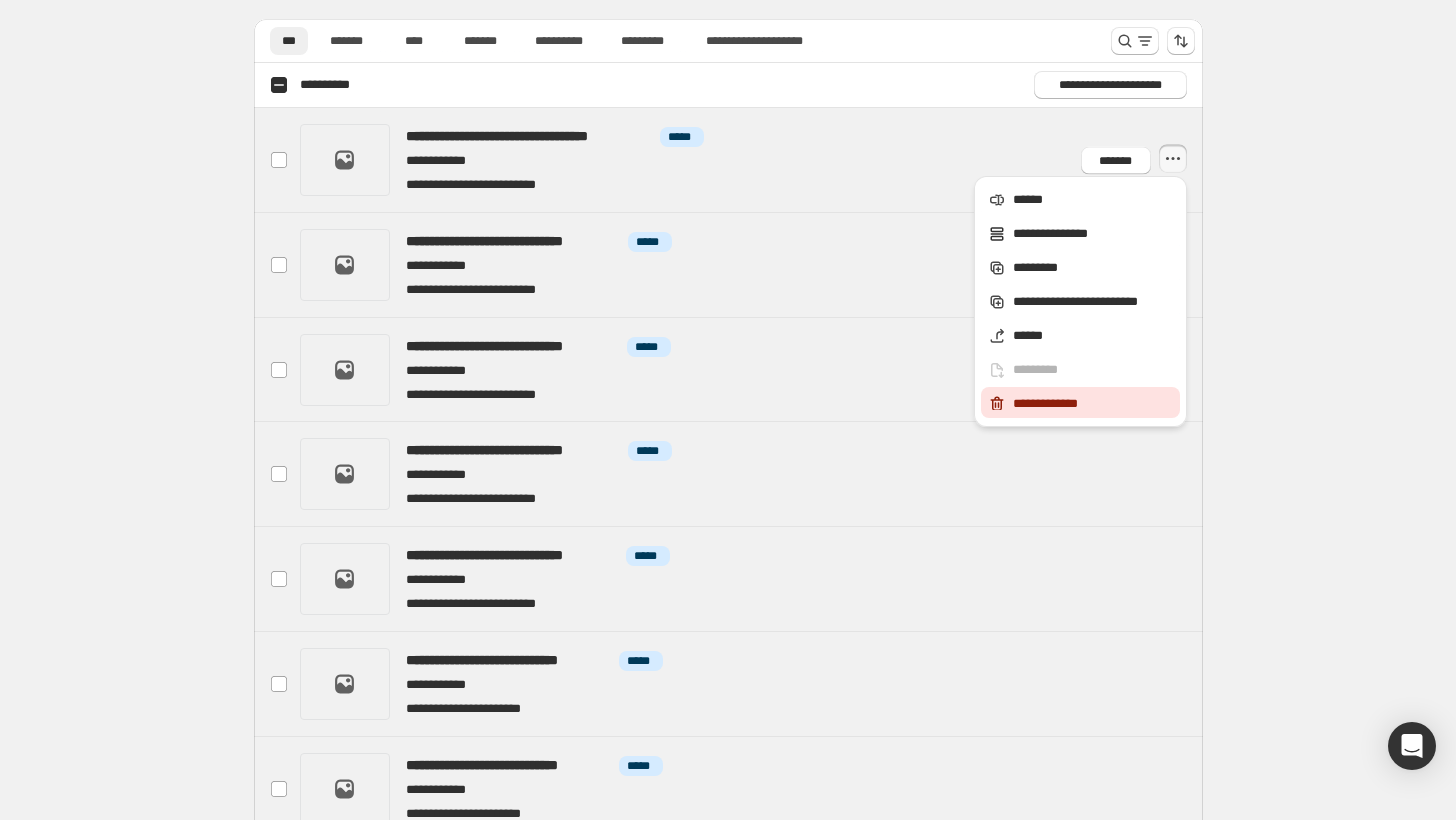 click on "**********" at bounding box center [1080, 403] 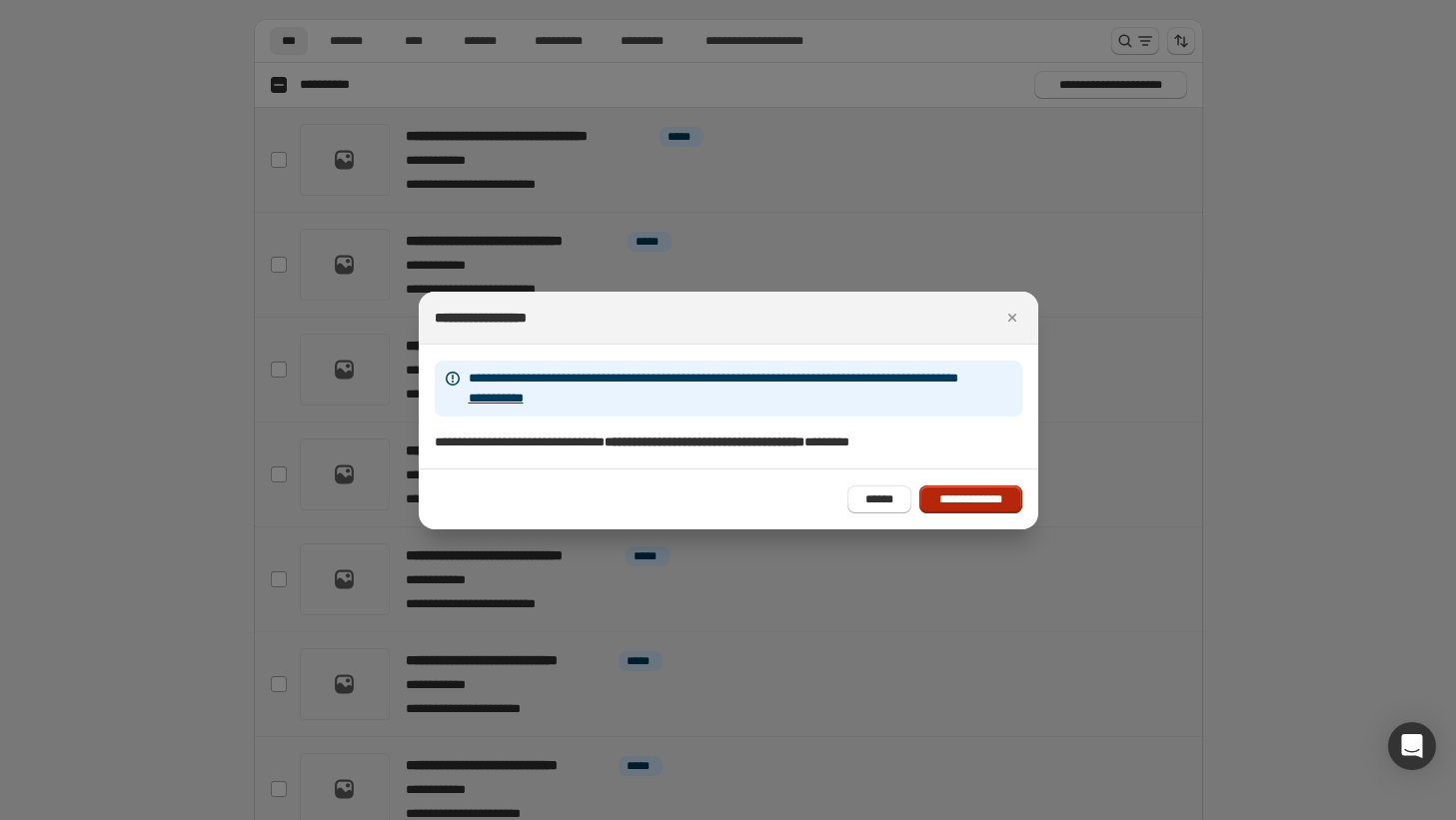 click on "**********" at bounding box center [970, 499] 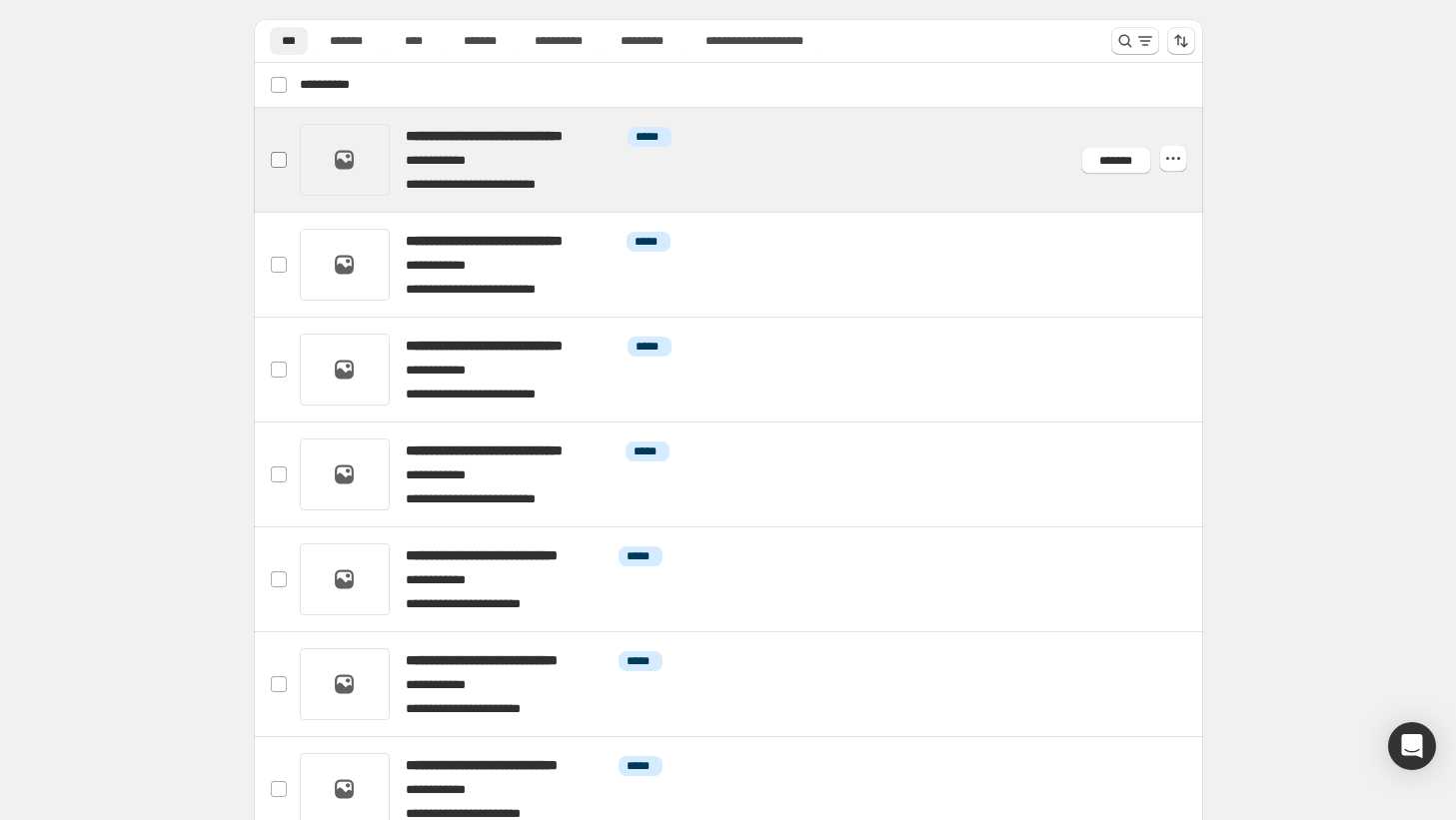 click at bounding box center (279, 160) 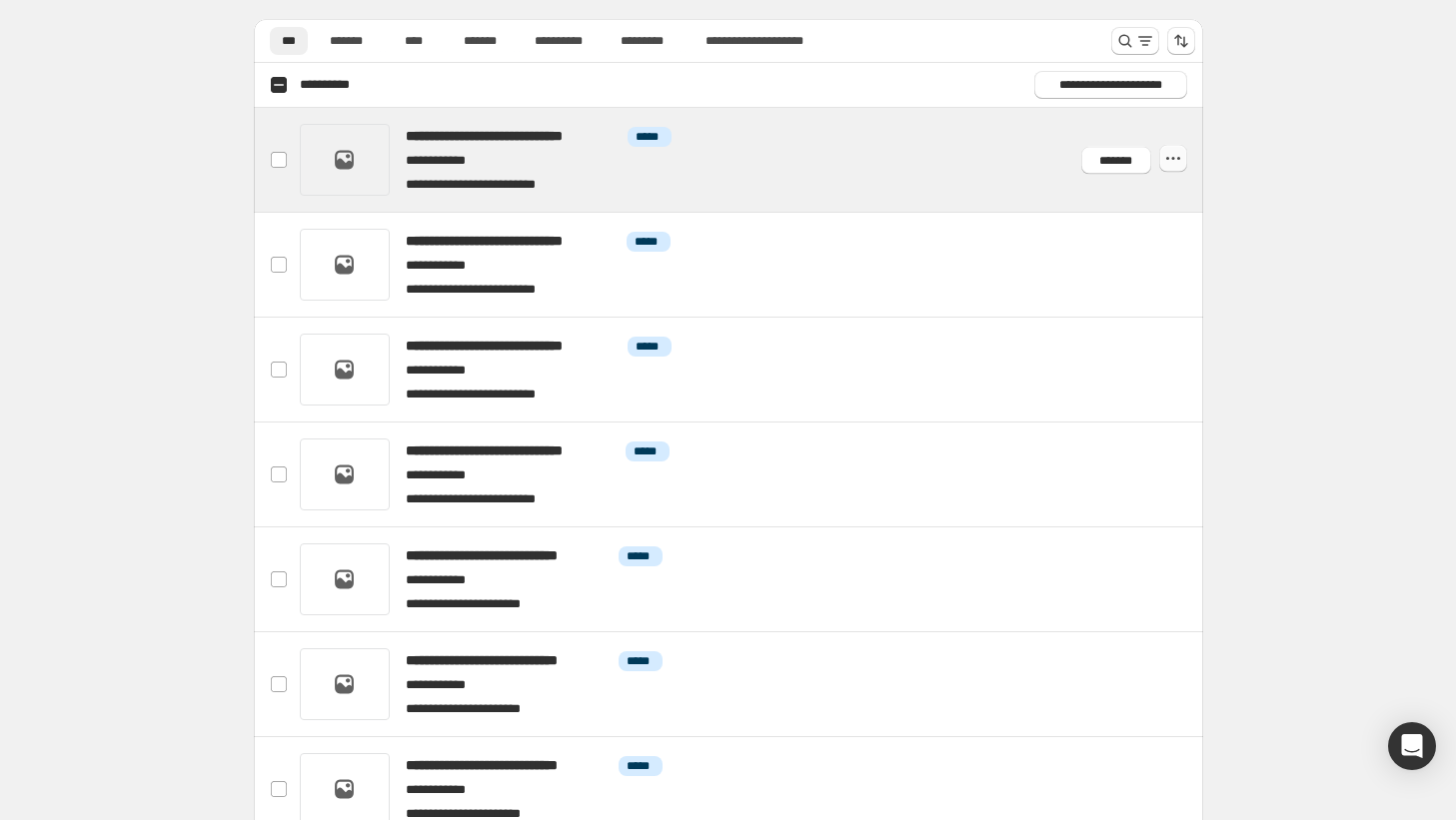 click 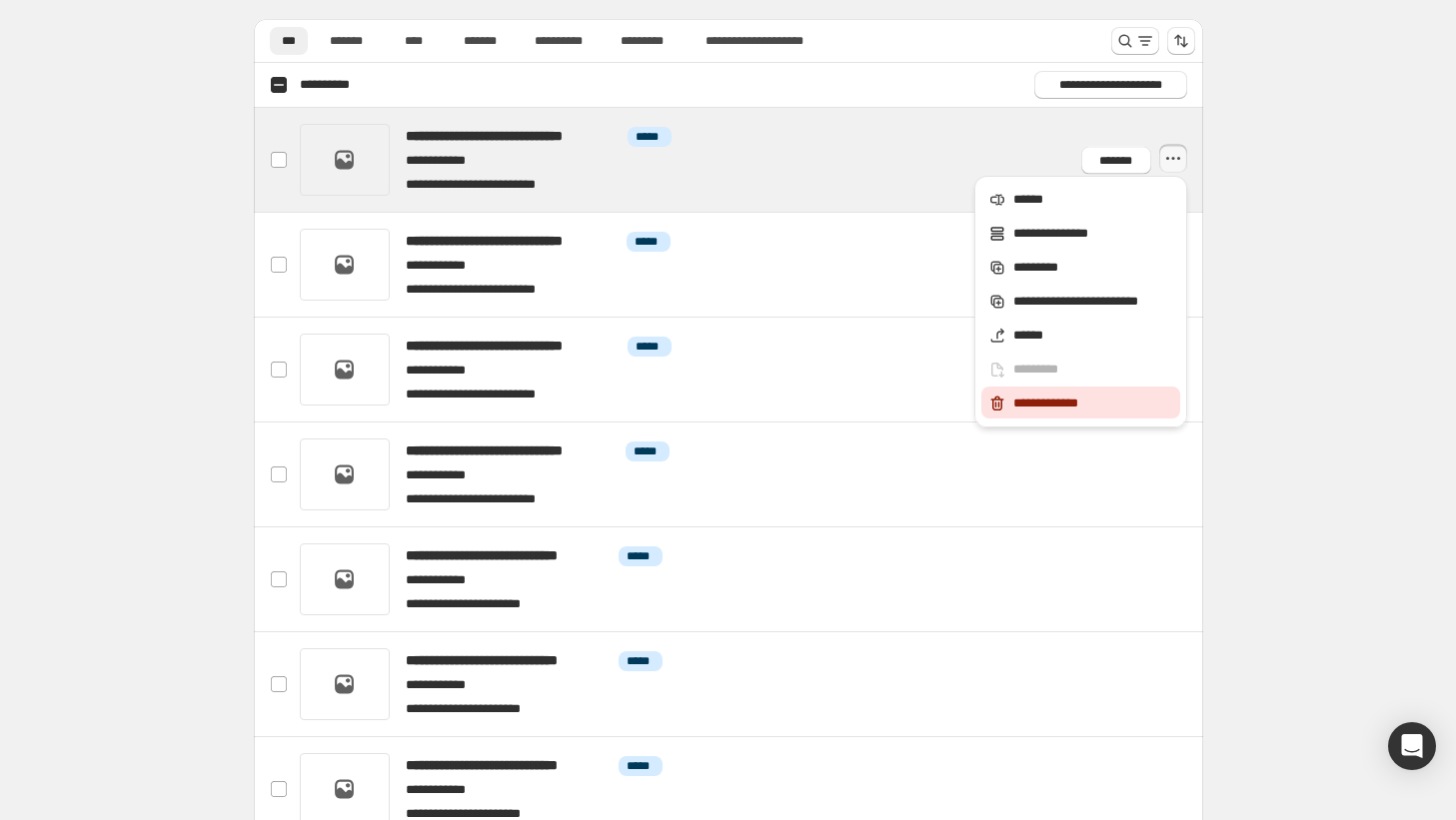 click on "**********" at bounding box center [1093, 404] 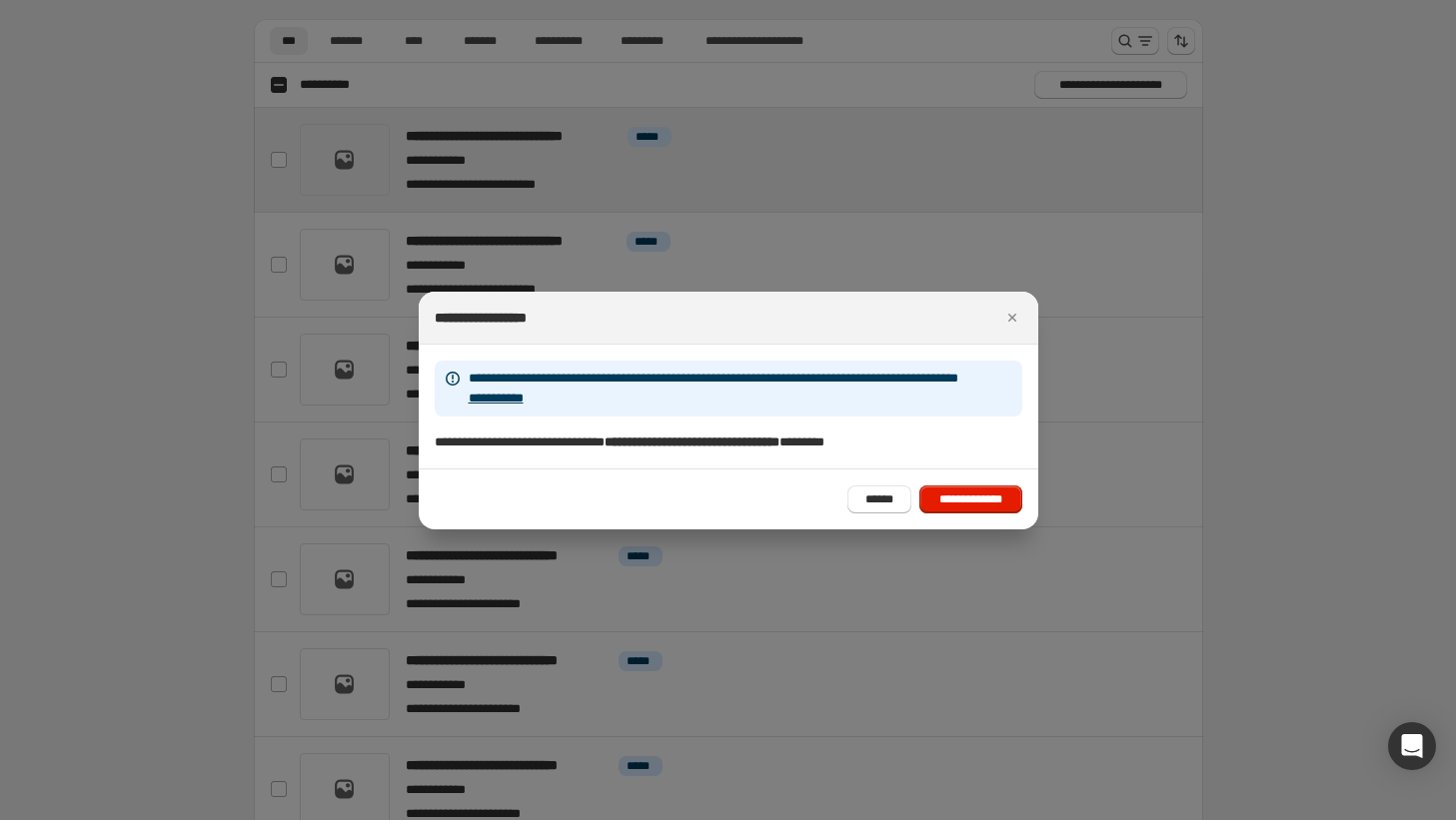 click on "**********" at bounding box center [728, 498] 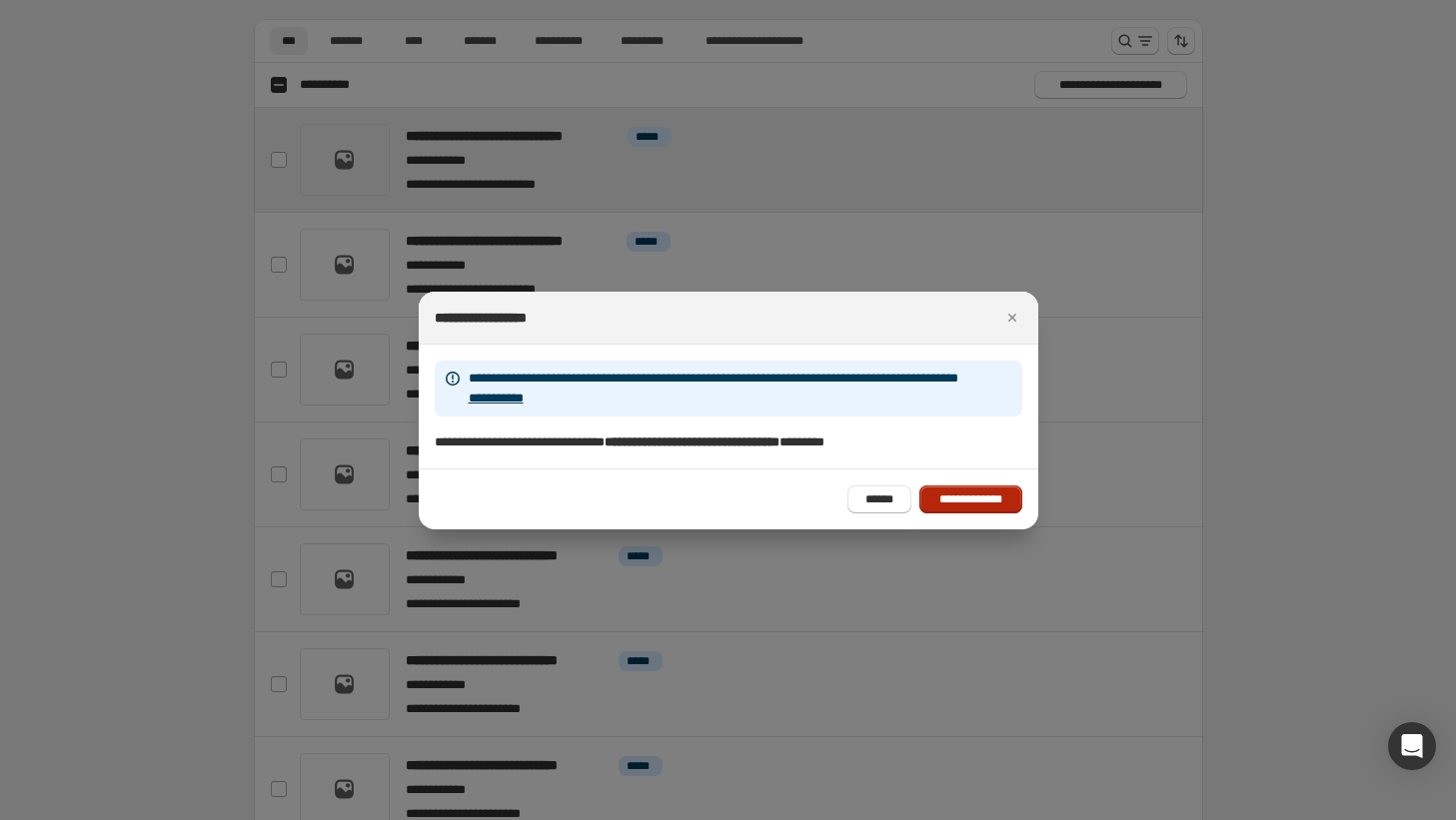 click on "**********" at bounding box center (970, 499) 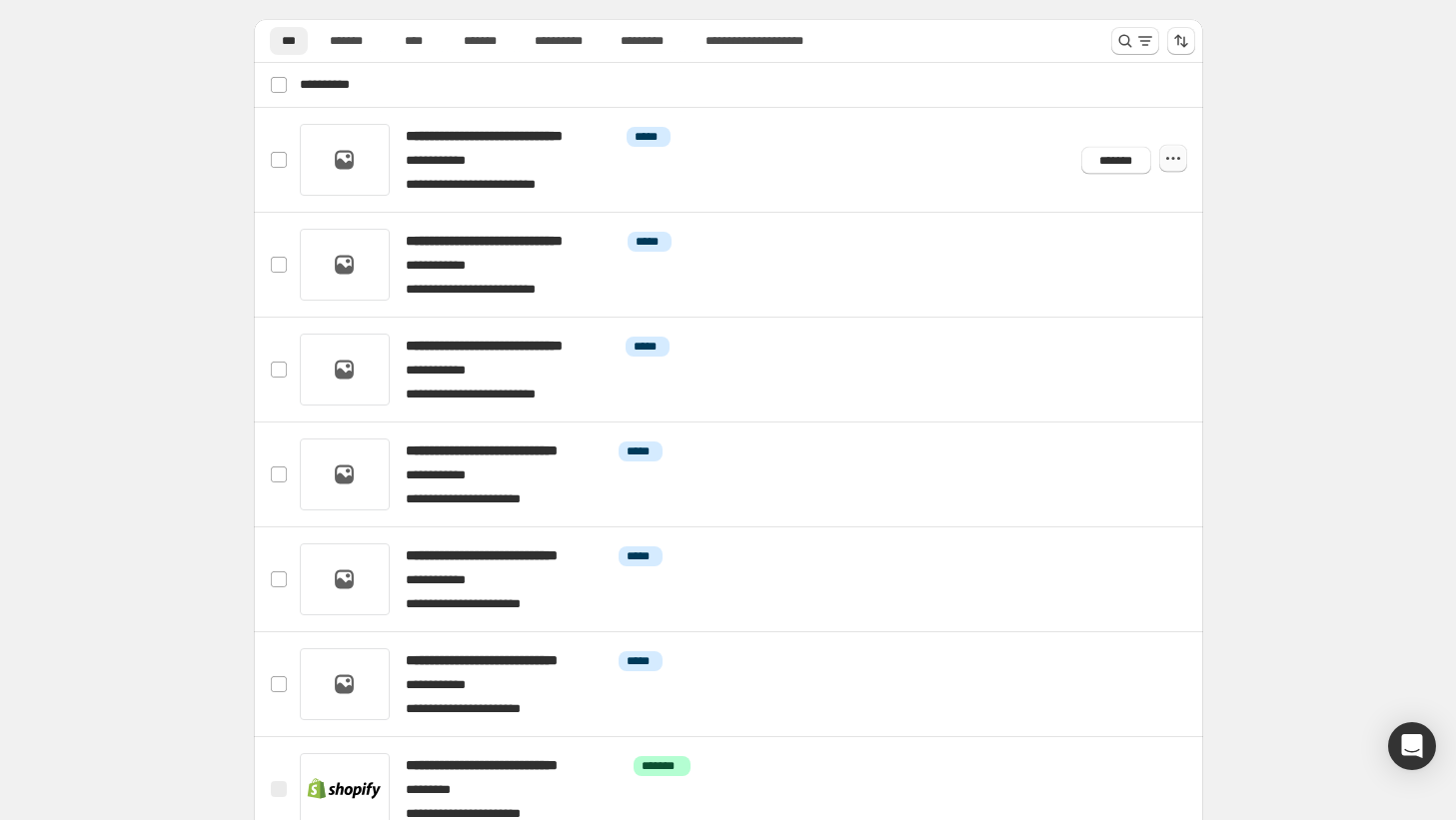 click 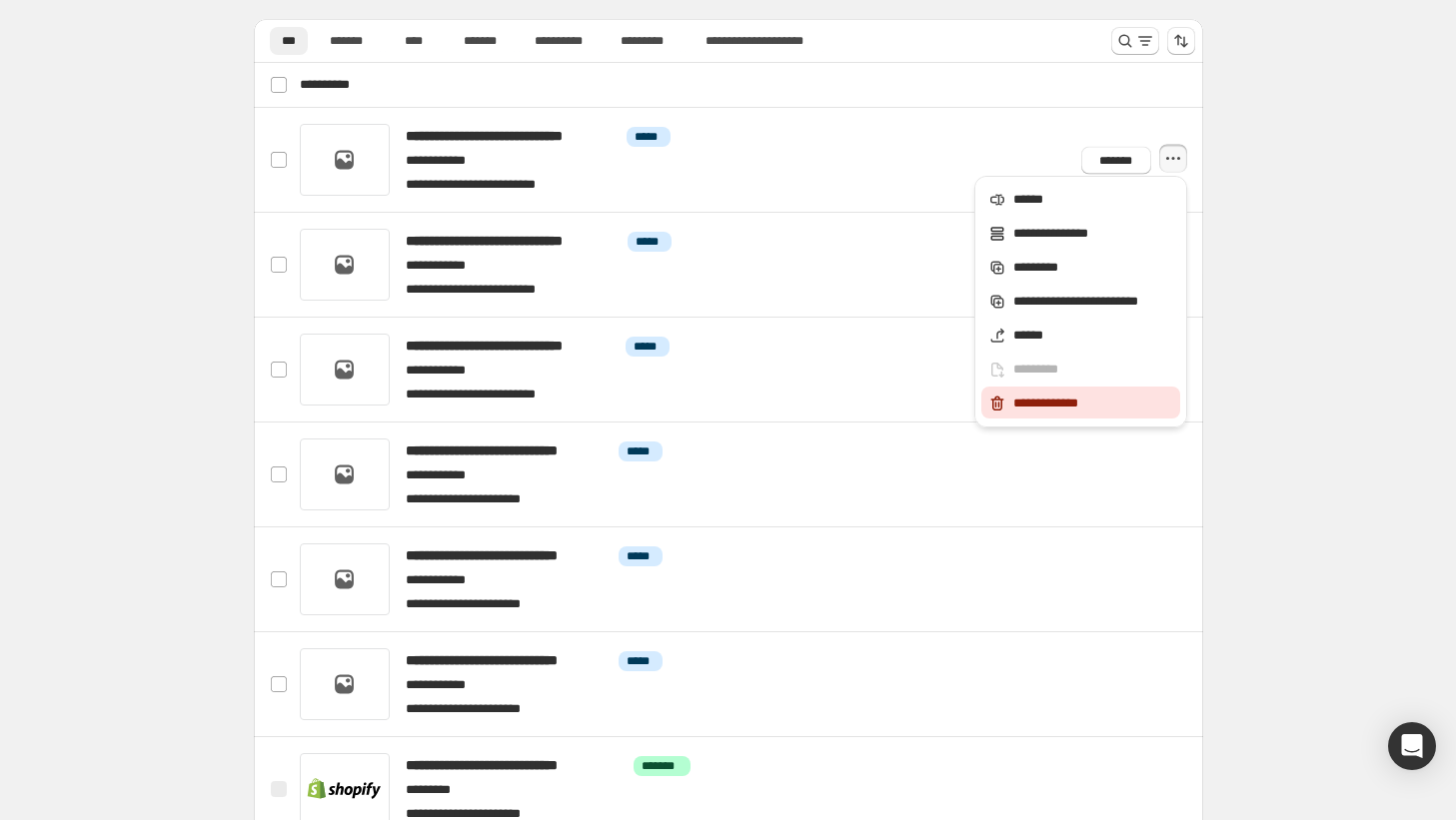 click on "**********" at bounding box center (1093, 404) 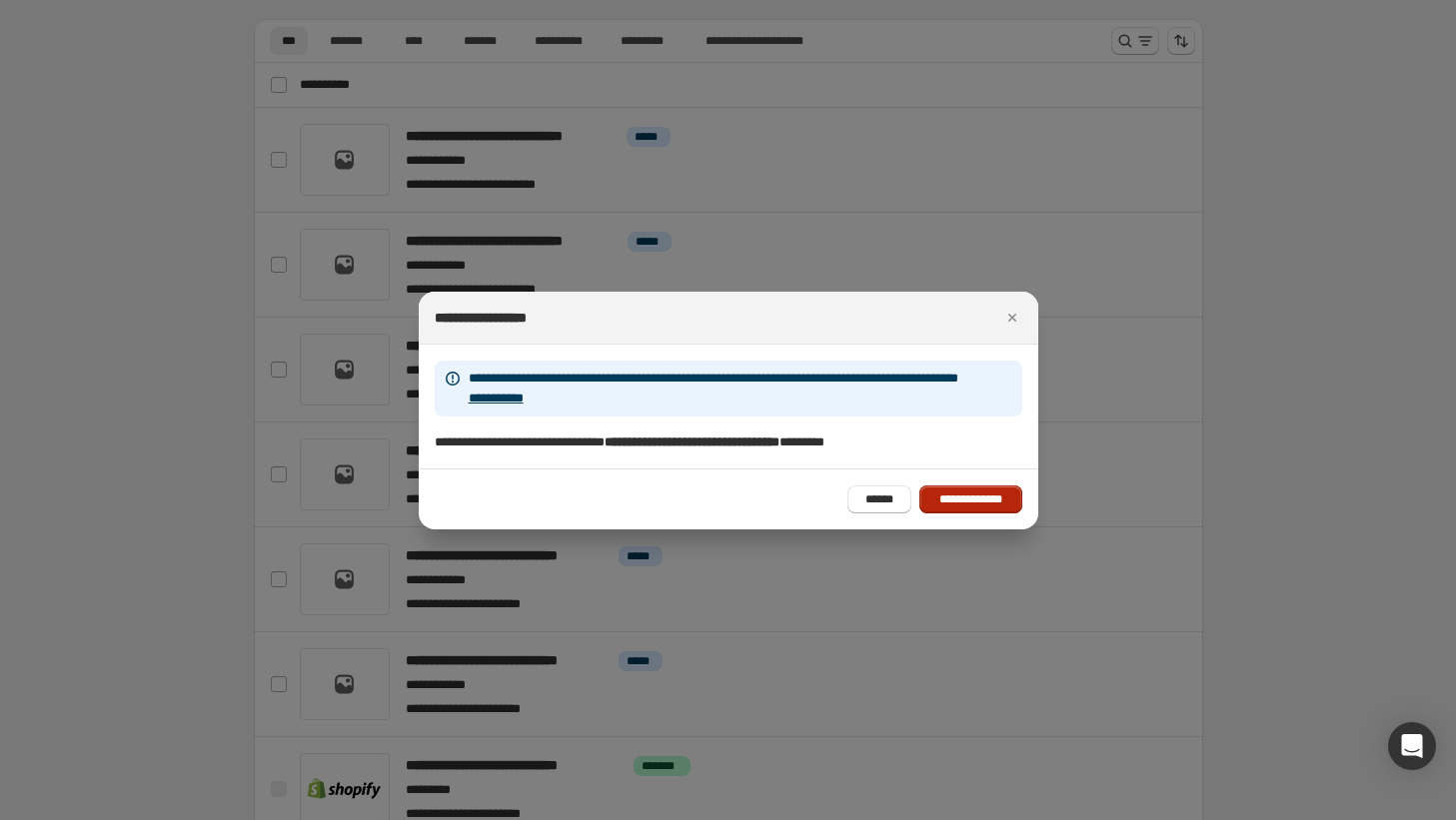 click on "**********" at bounding box center [970, 499] 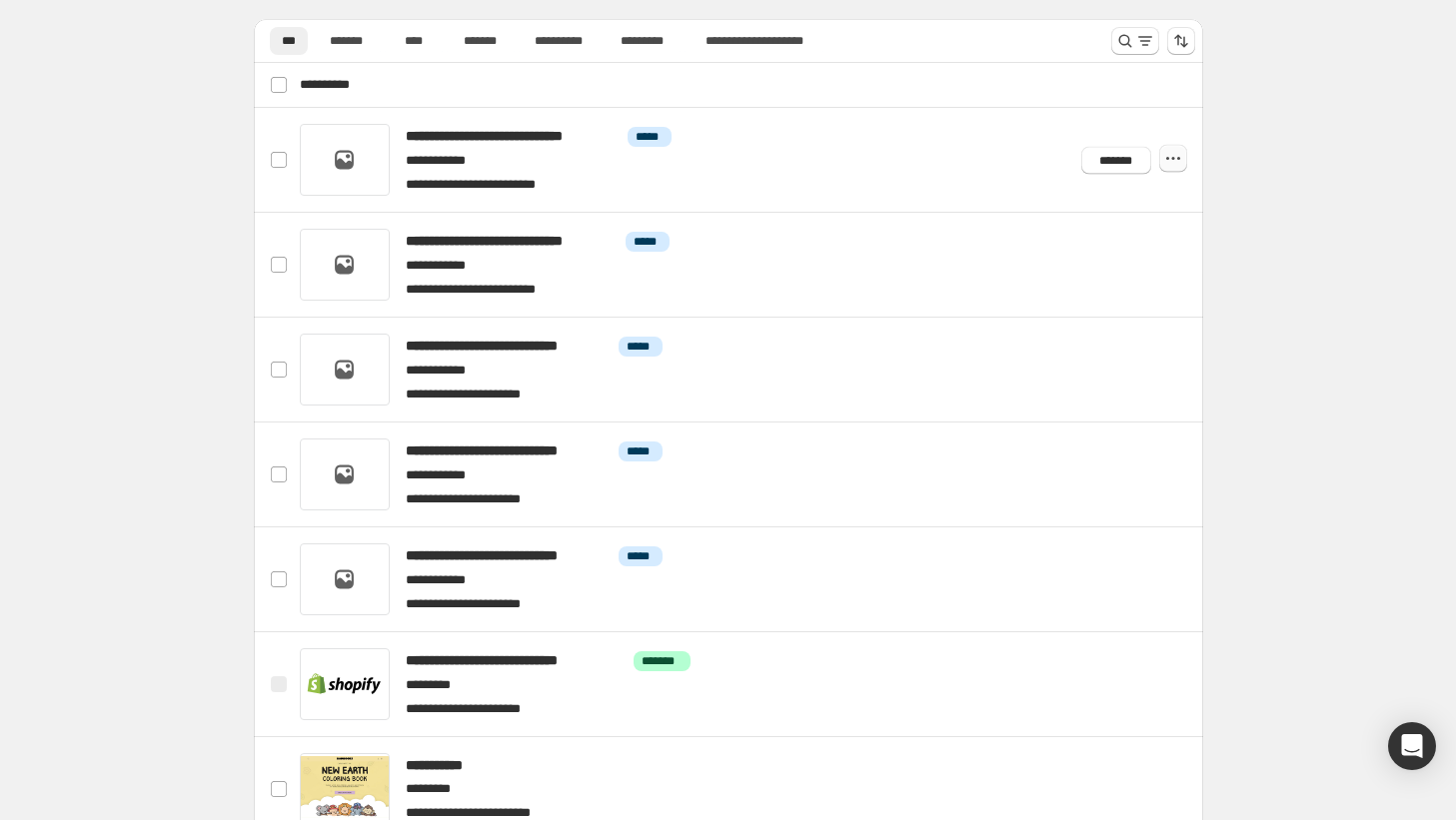 click 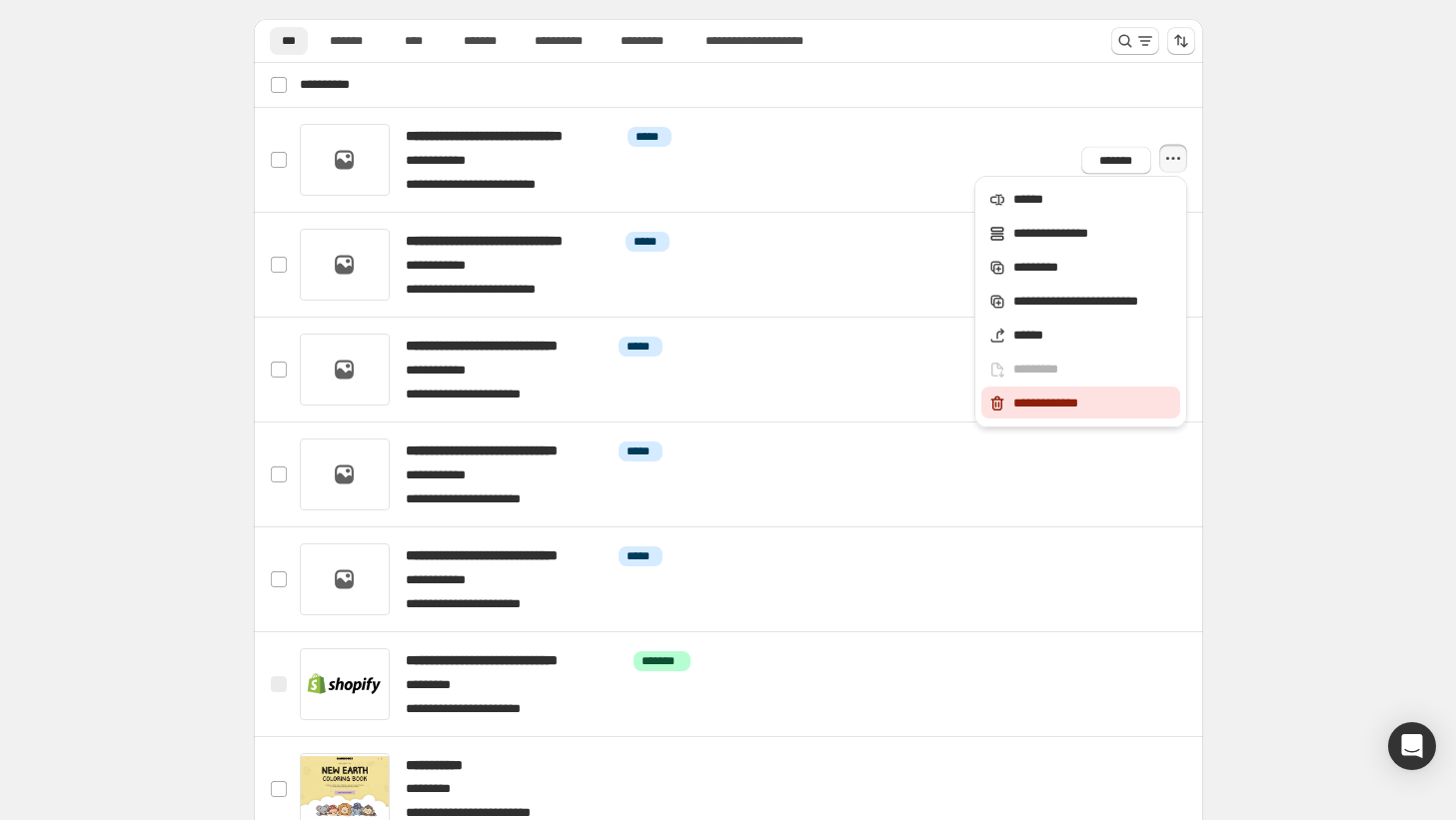 click on "**********" at bounding box center (1093, 404) 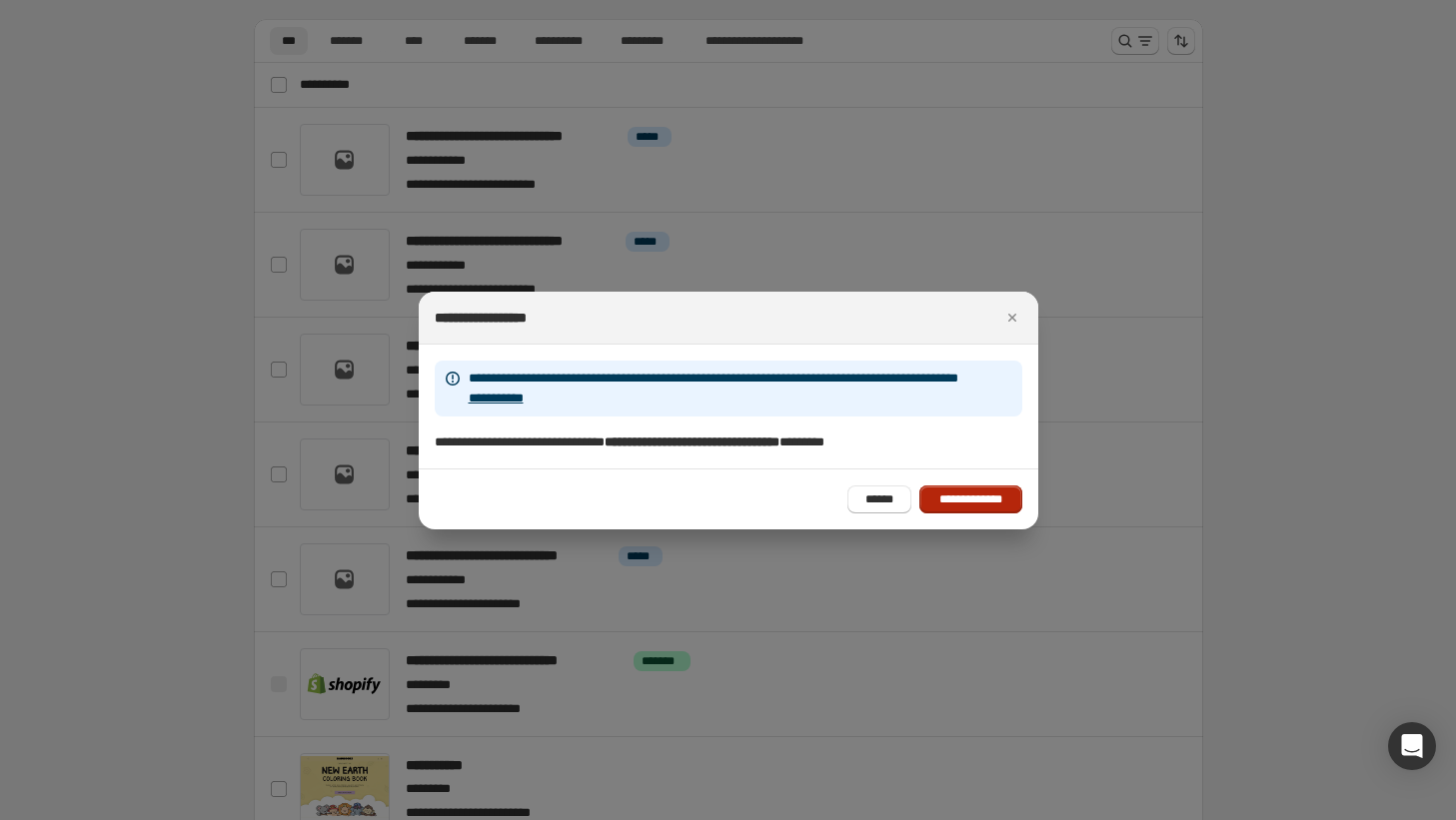 click on "**********" at bounding box center (970, 499) 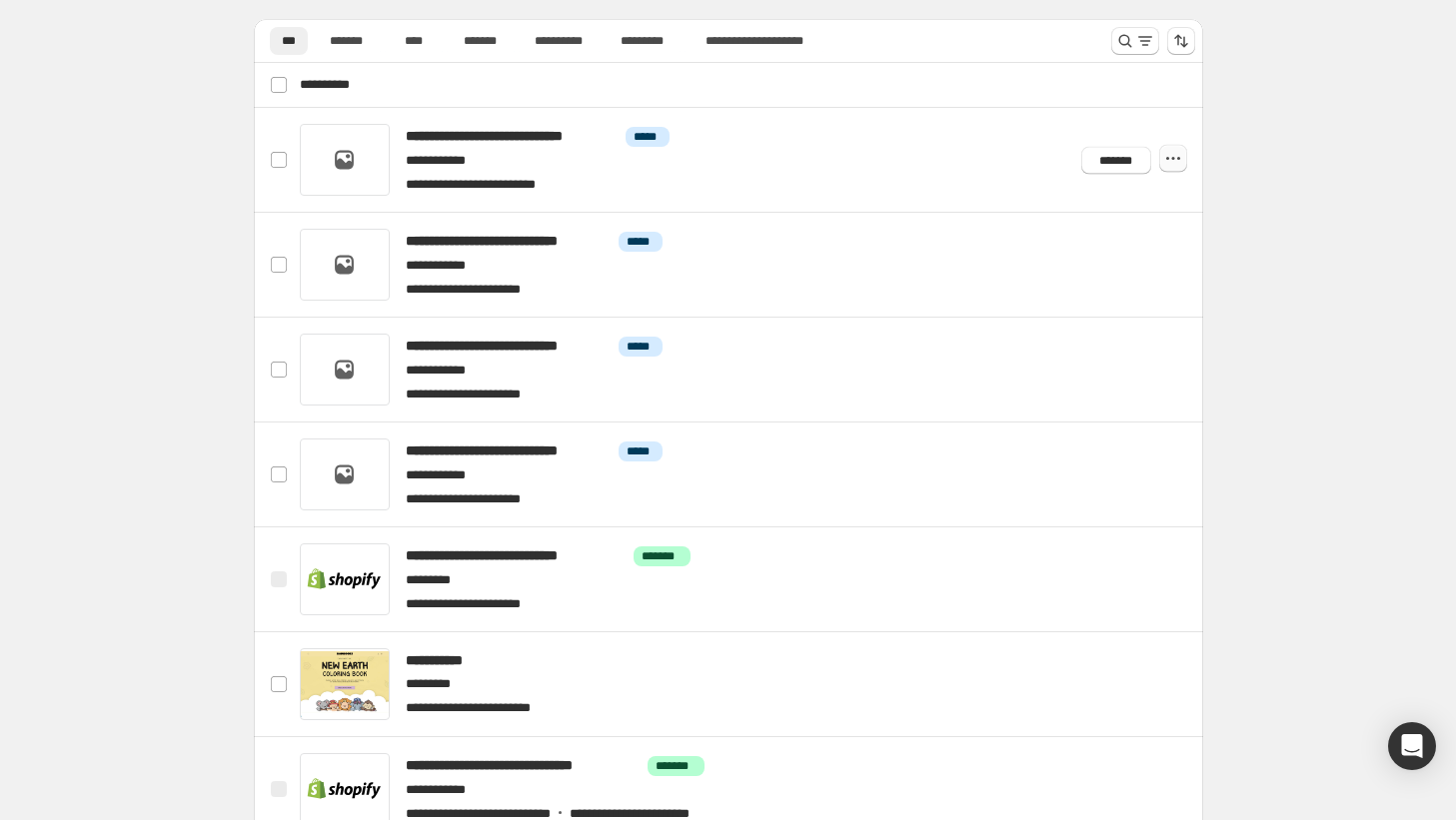 click 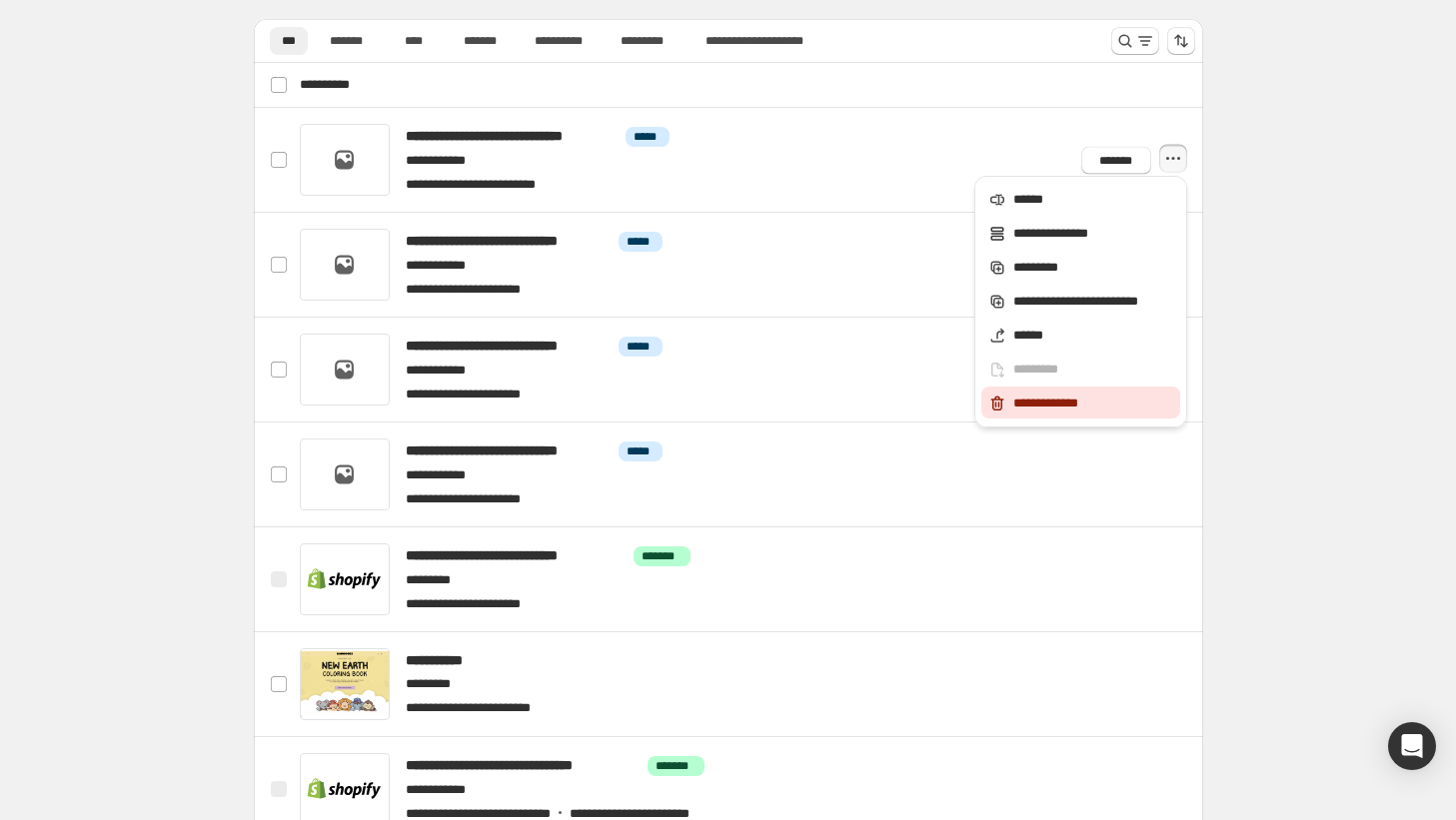 click on "**********" at bounding box center (1093, 404) 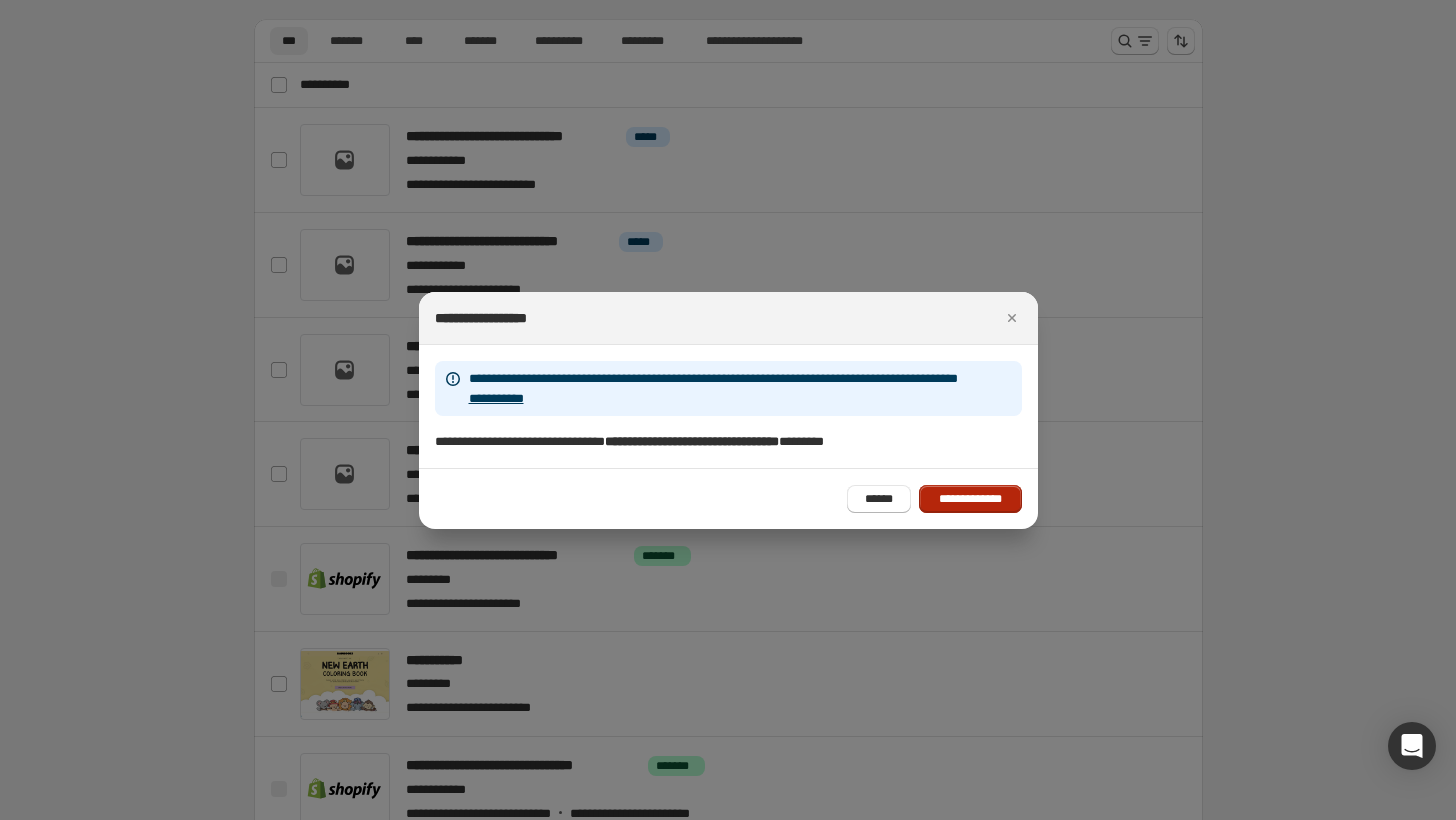 click on "**********" at bounding box center (970, 499) 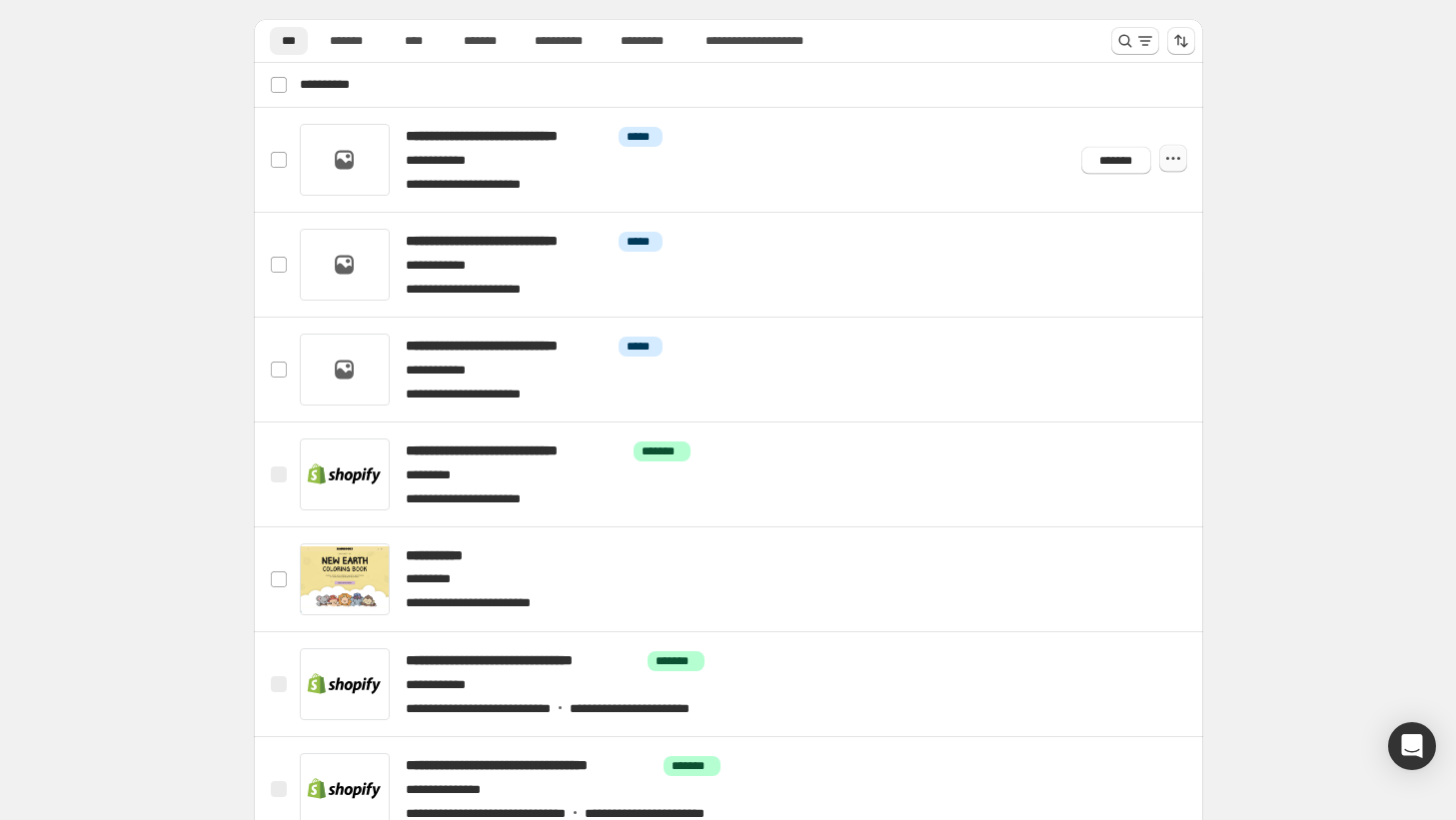 click 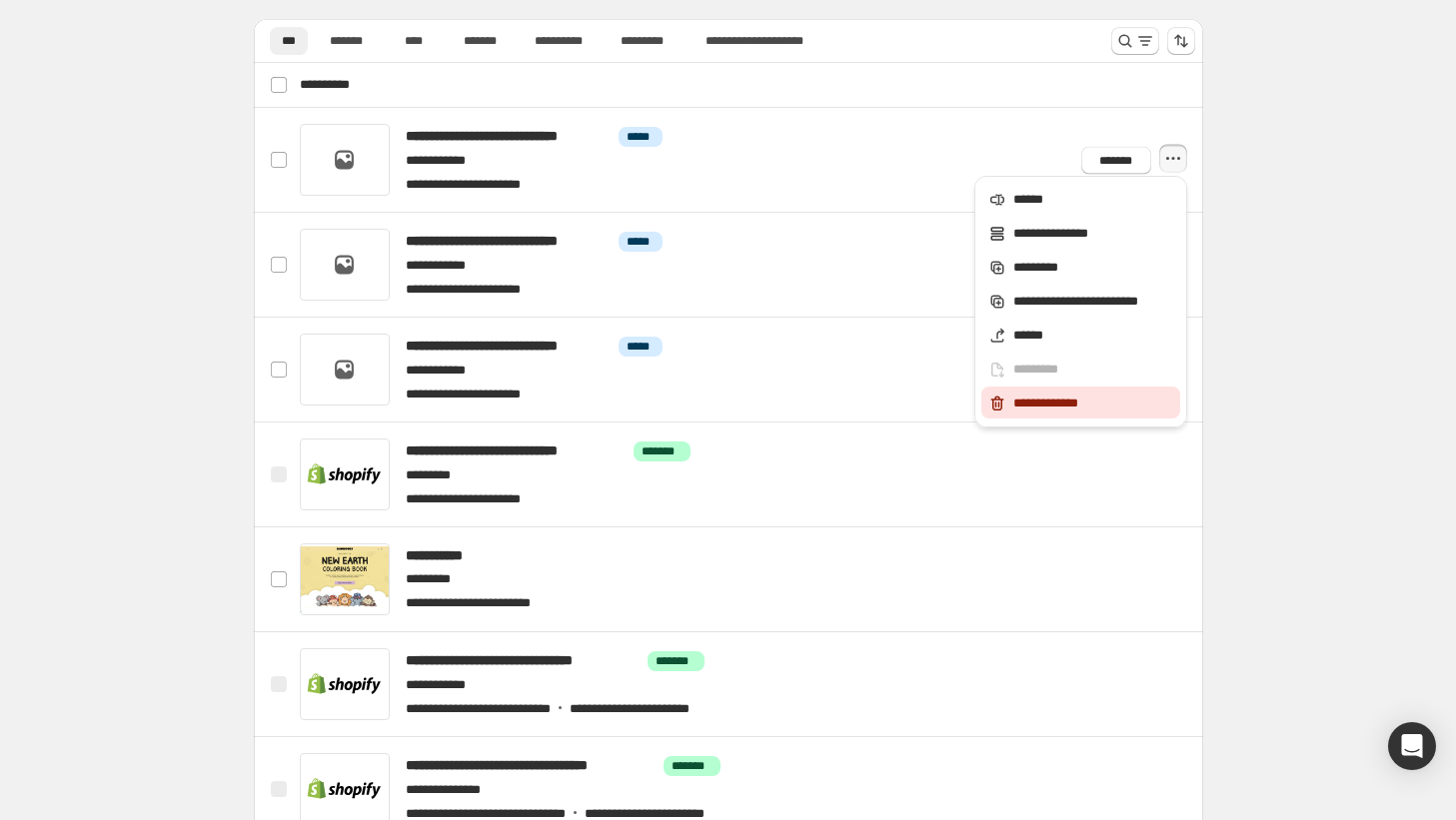 click on "**********" at bounding box center (1093, 404) 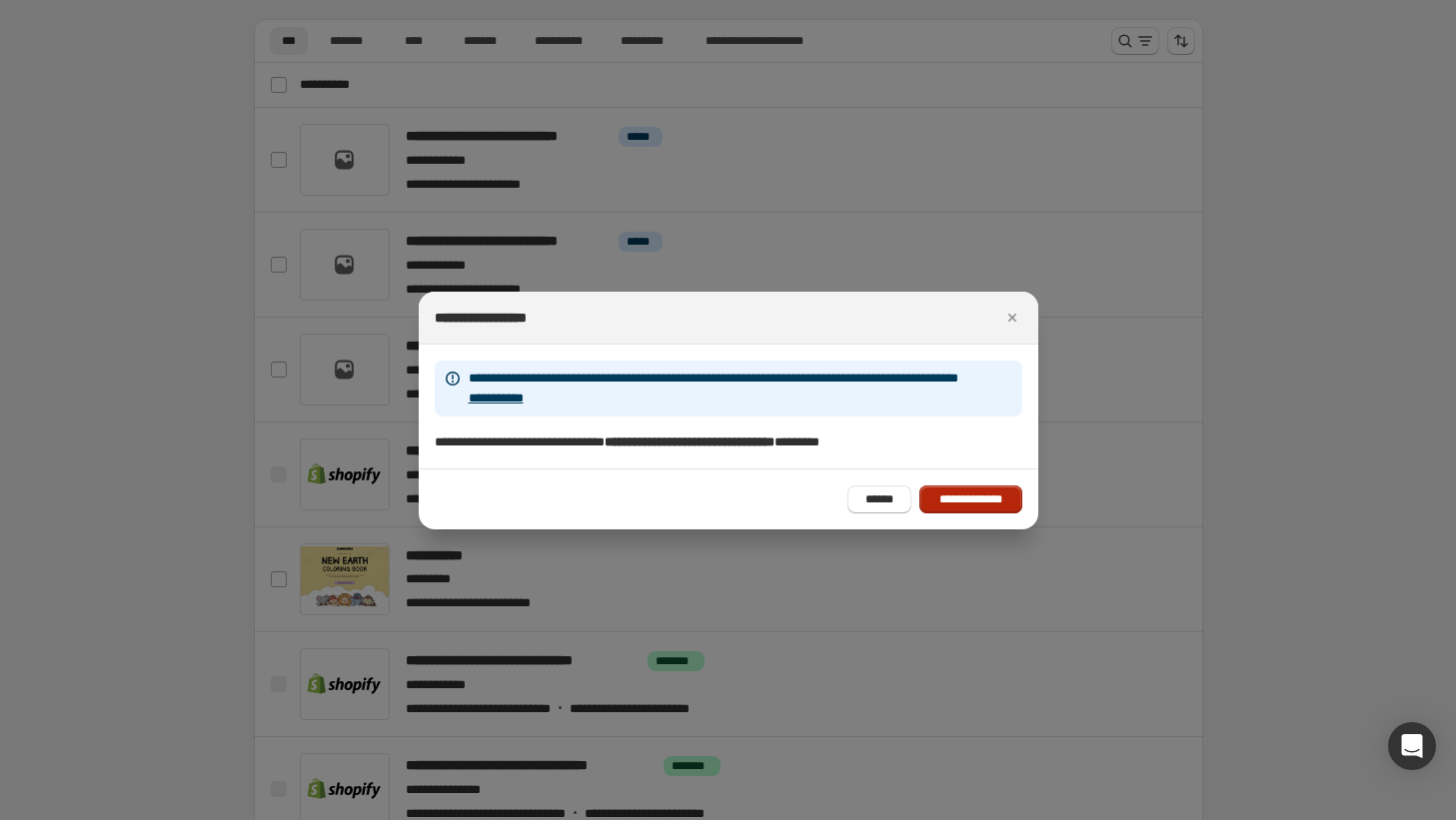 click on "**********" at bounding box center (970, 499) 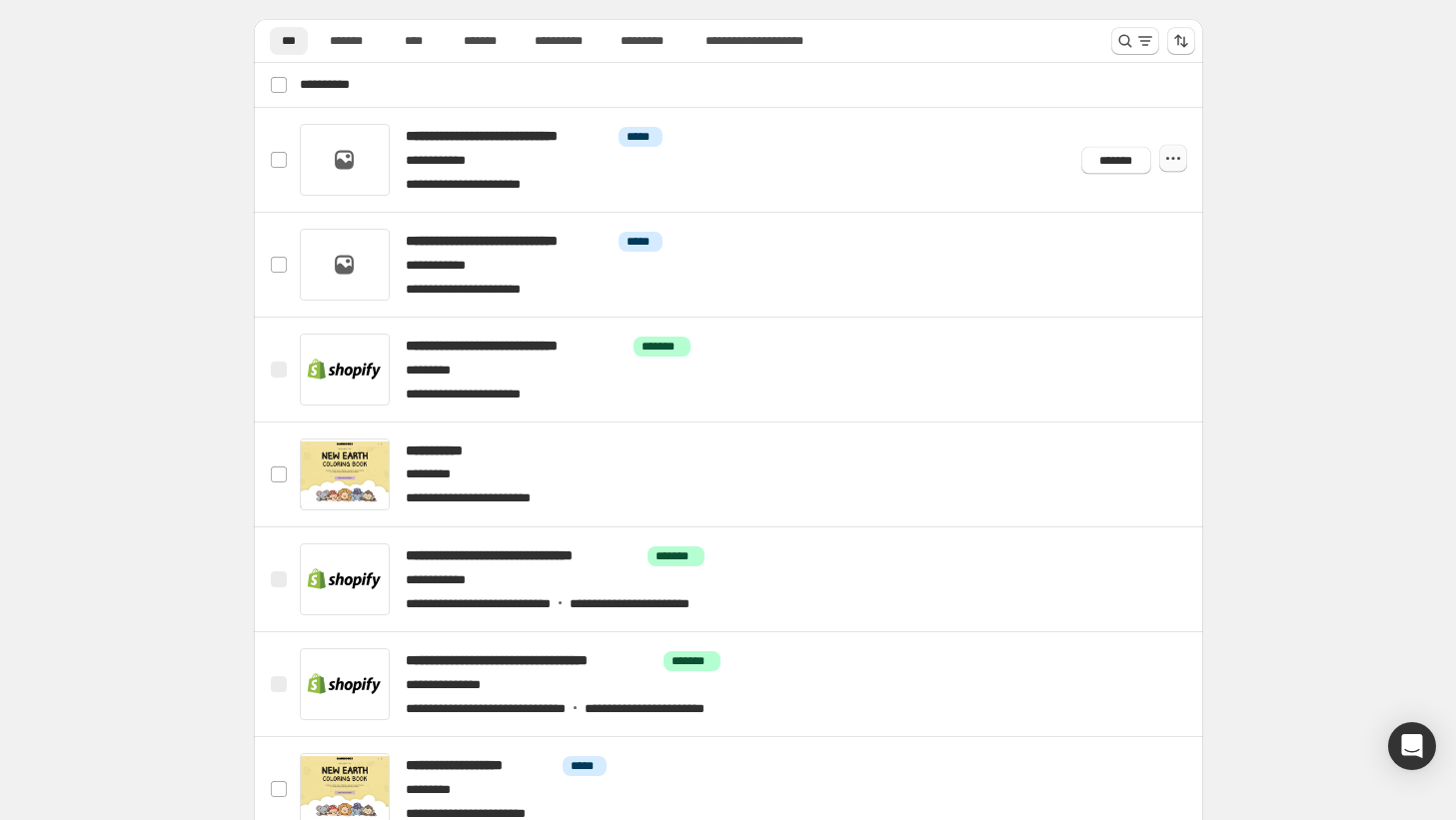 click 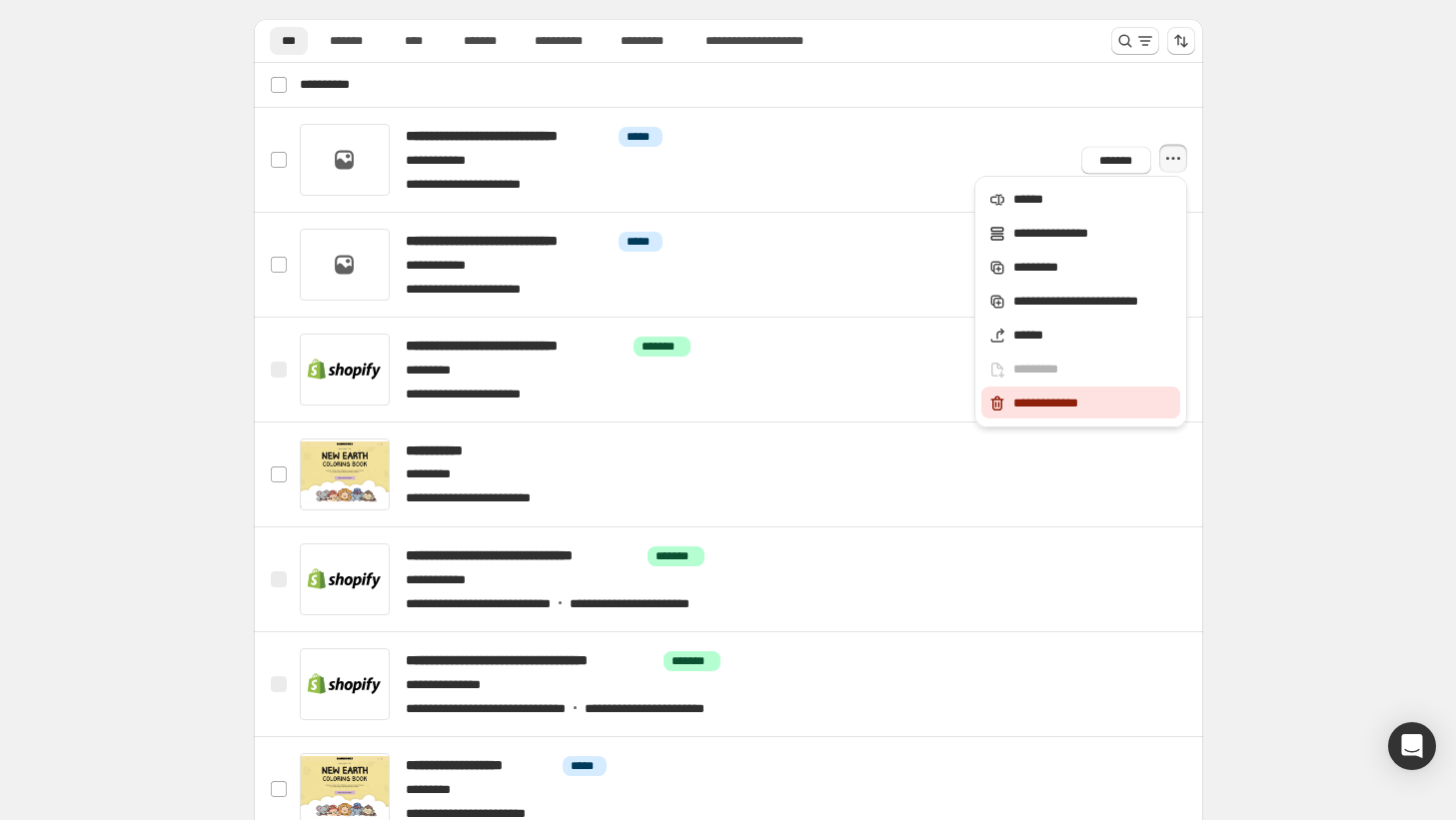 click on "**********" at bounding box center (1093, 404) 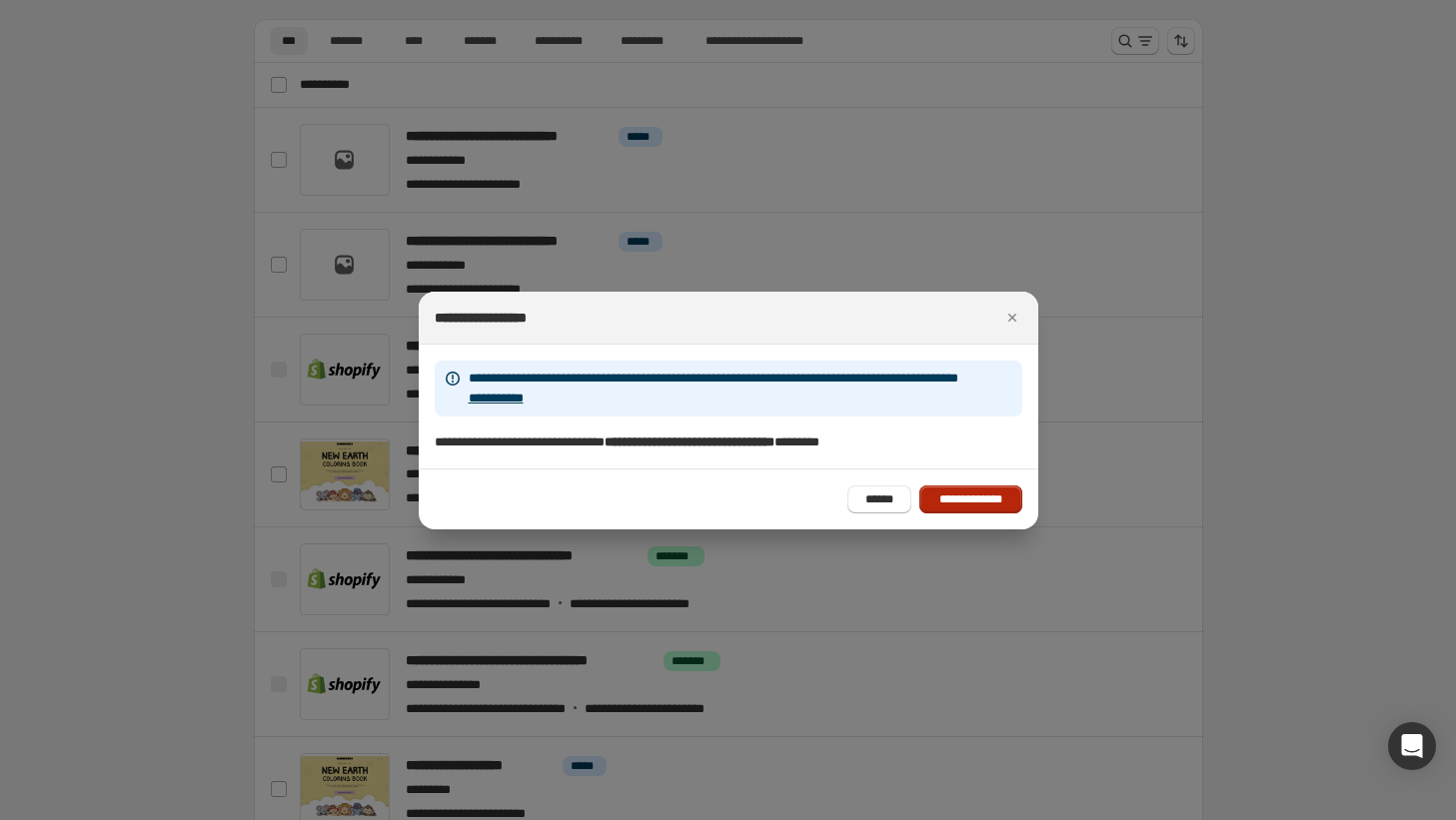 click on "**********" at bounding box center [970, 499] 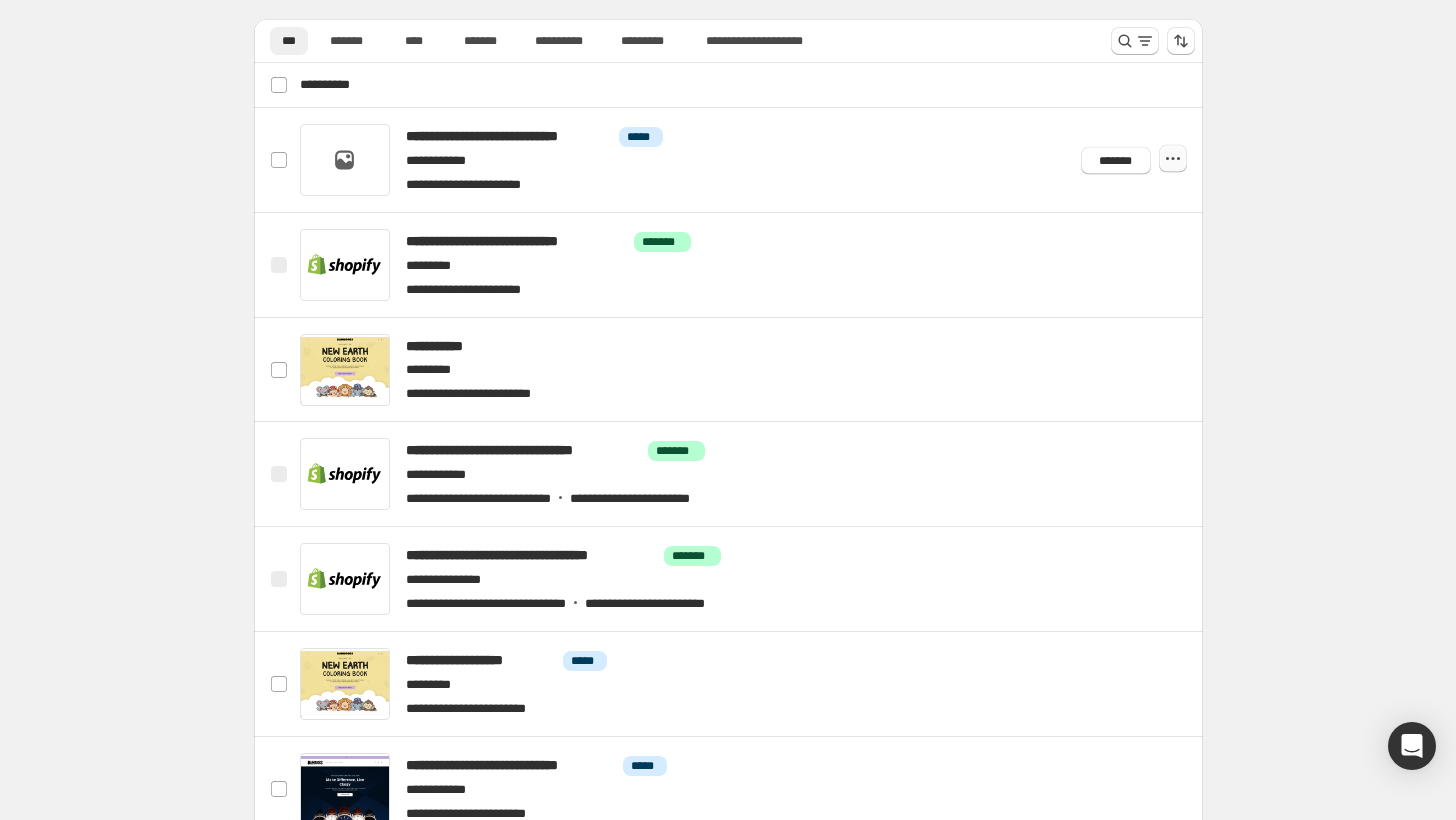 click 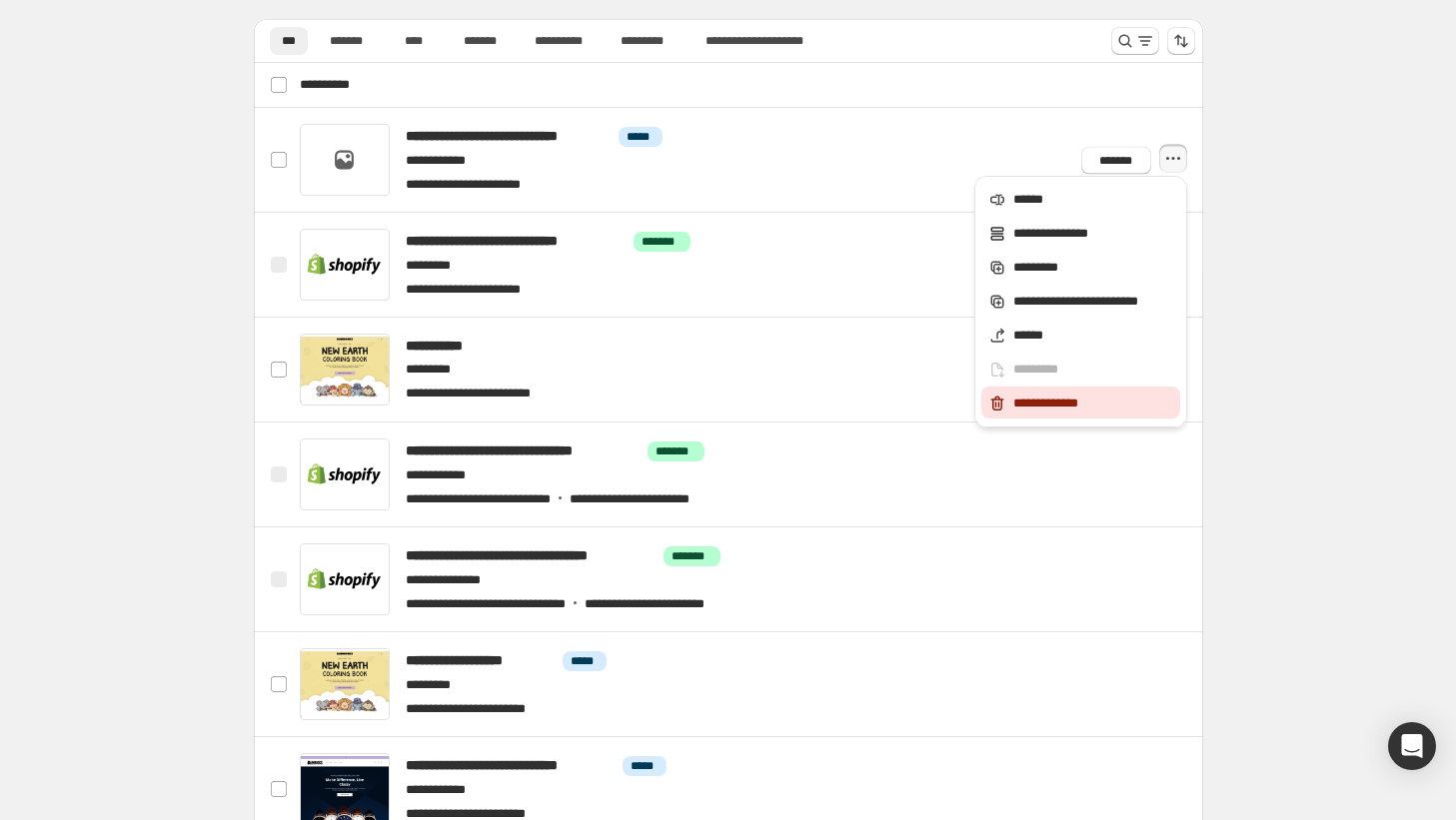 click on "**********" at bounding box center [1093, 404] 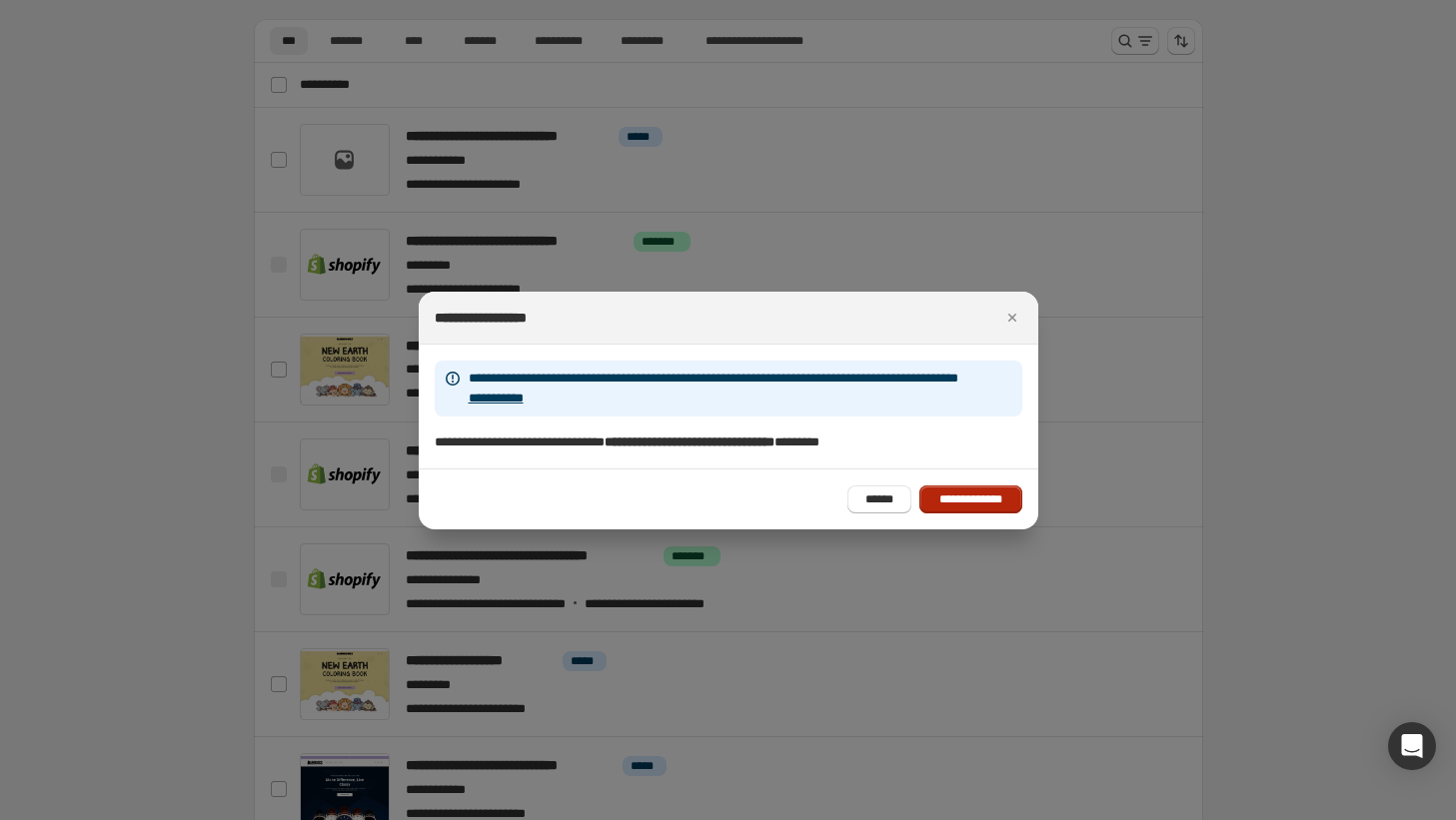 click on "**********" at bounding box center [970, 499] 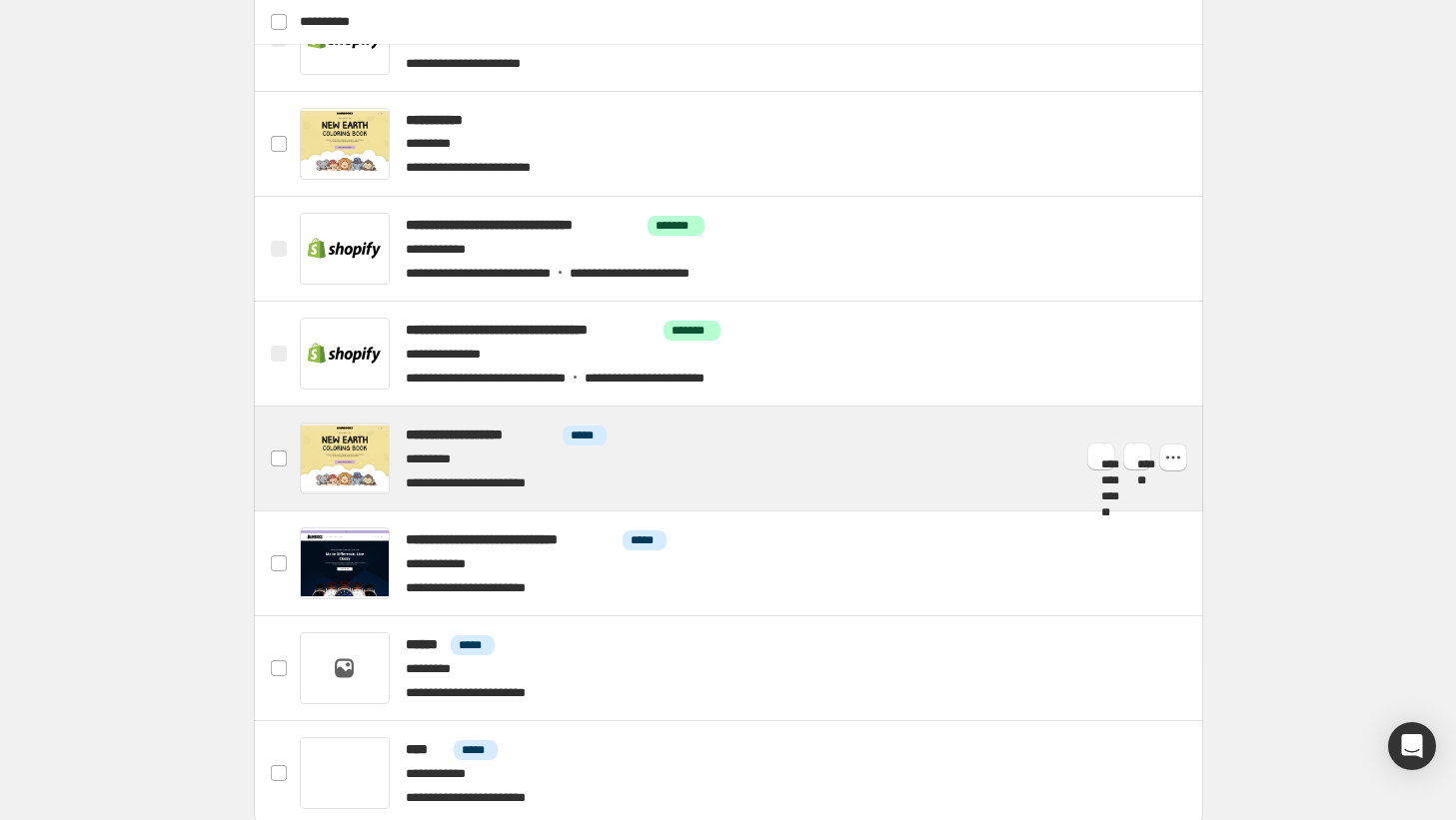 scroll, scrollTop: 423, scrollLeft: 0, axis: vertical 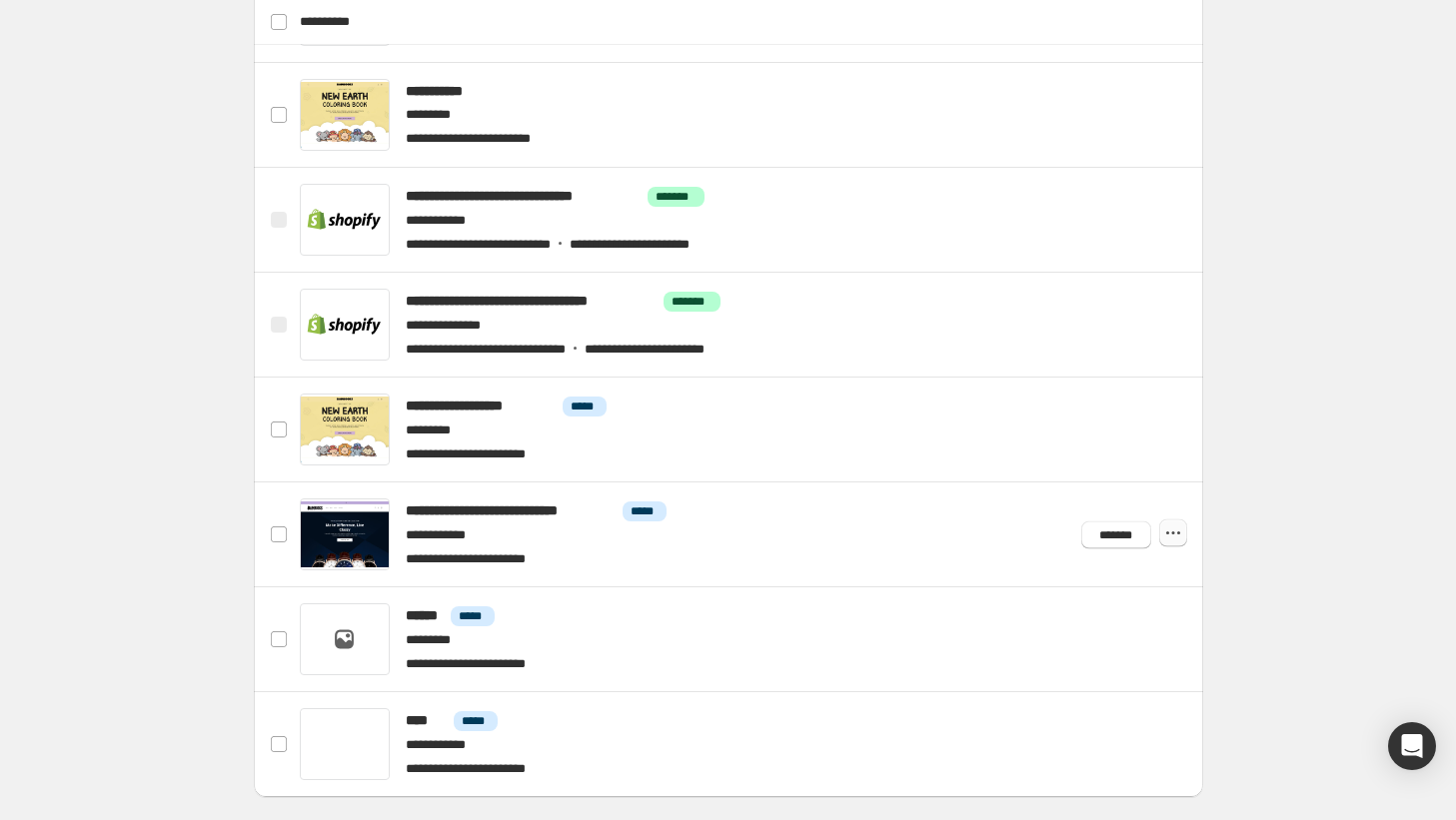 click 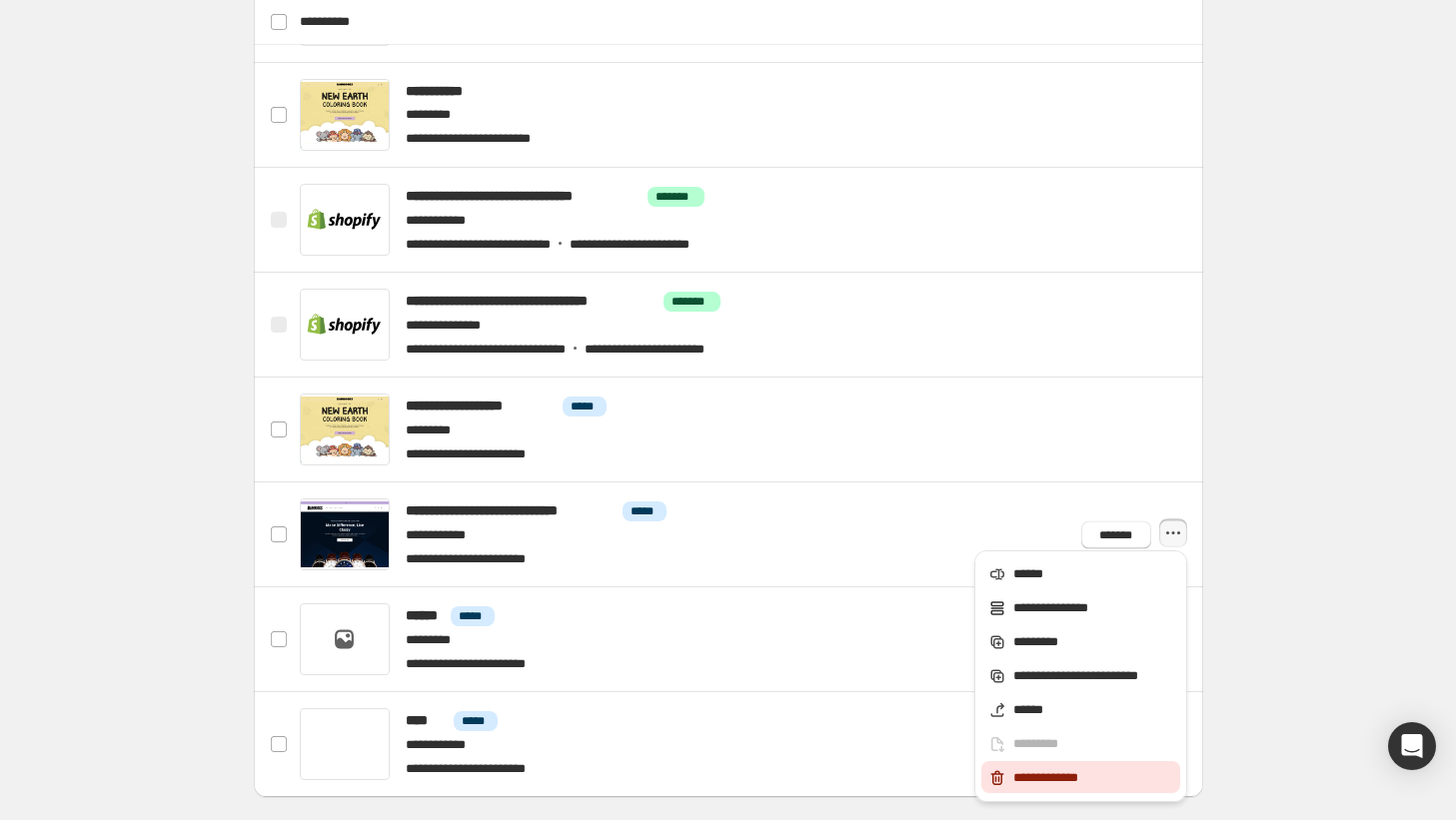 click on "**********" at bounding box center [1093, 778] 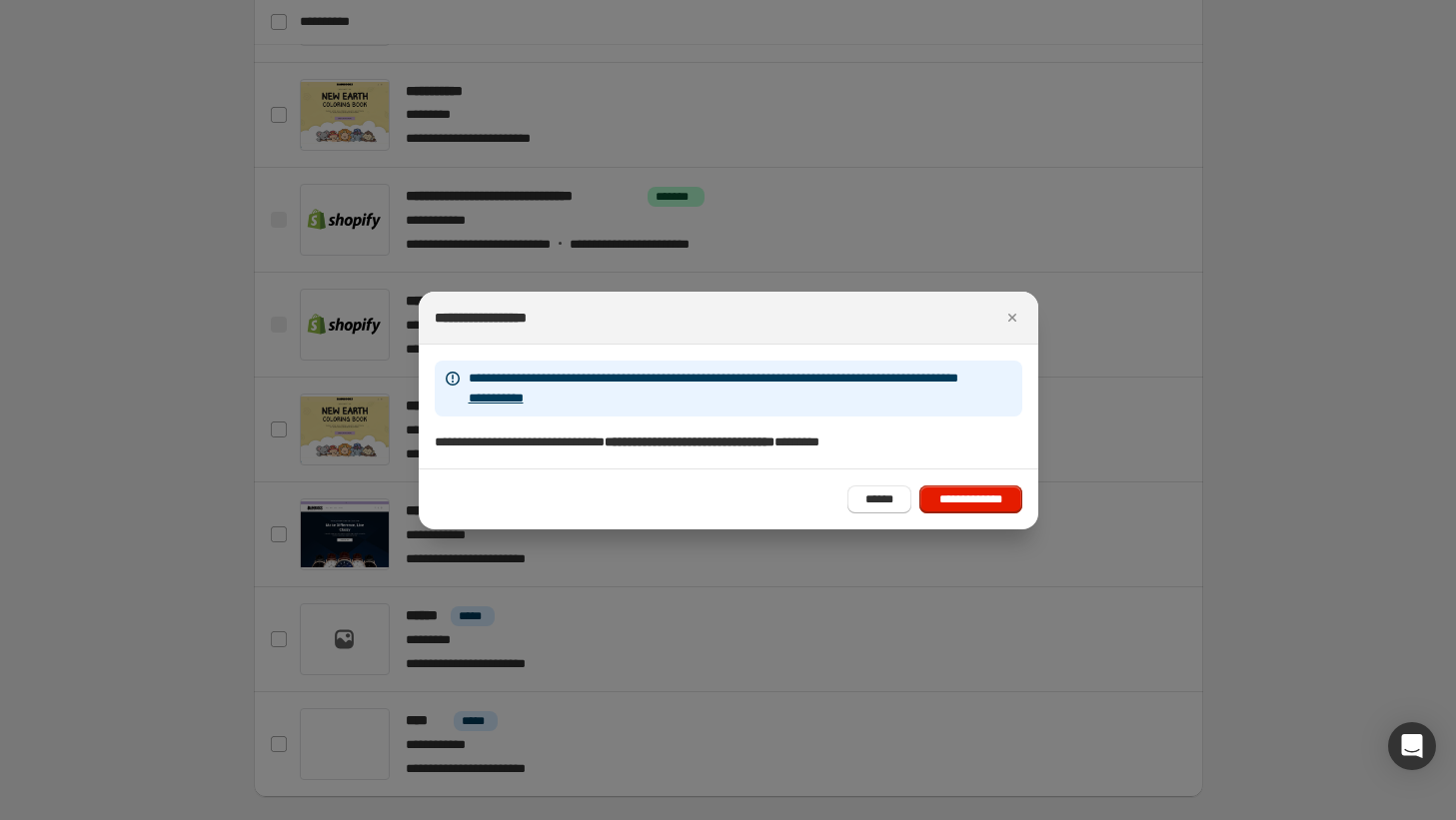 click on "**********" at bounding box center (728, 498) 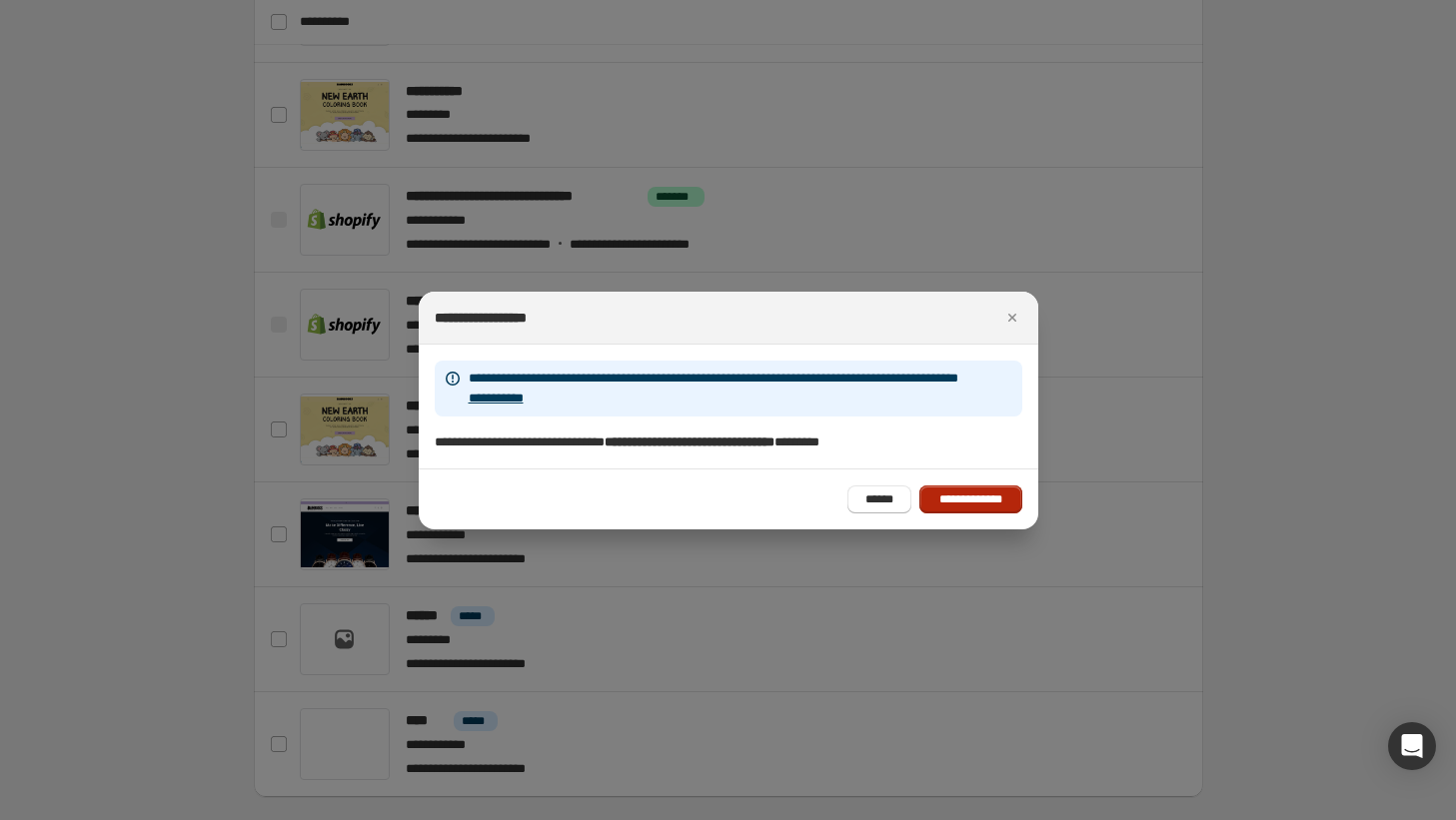 click on "**********" at bounding box center (970, 499) 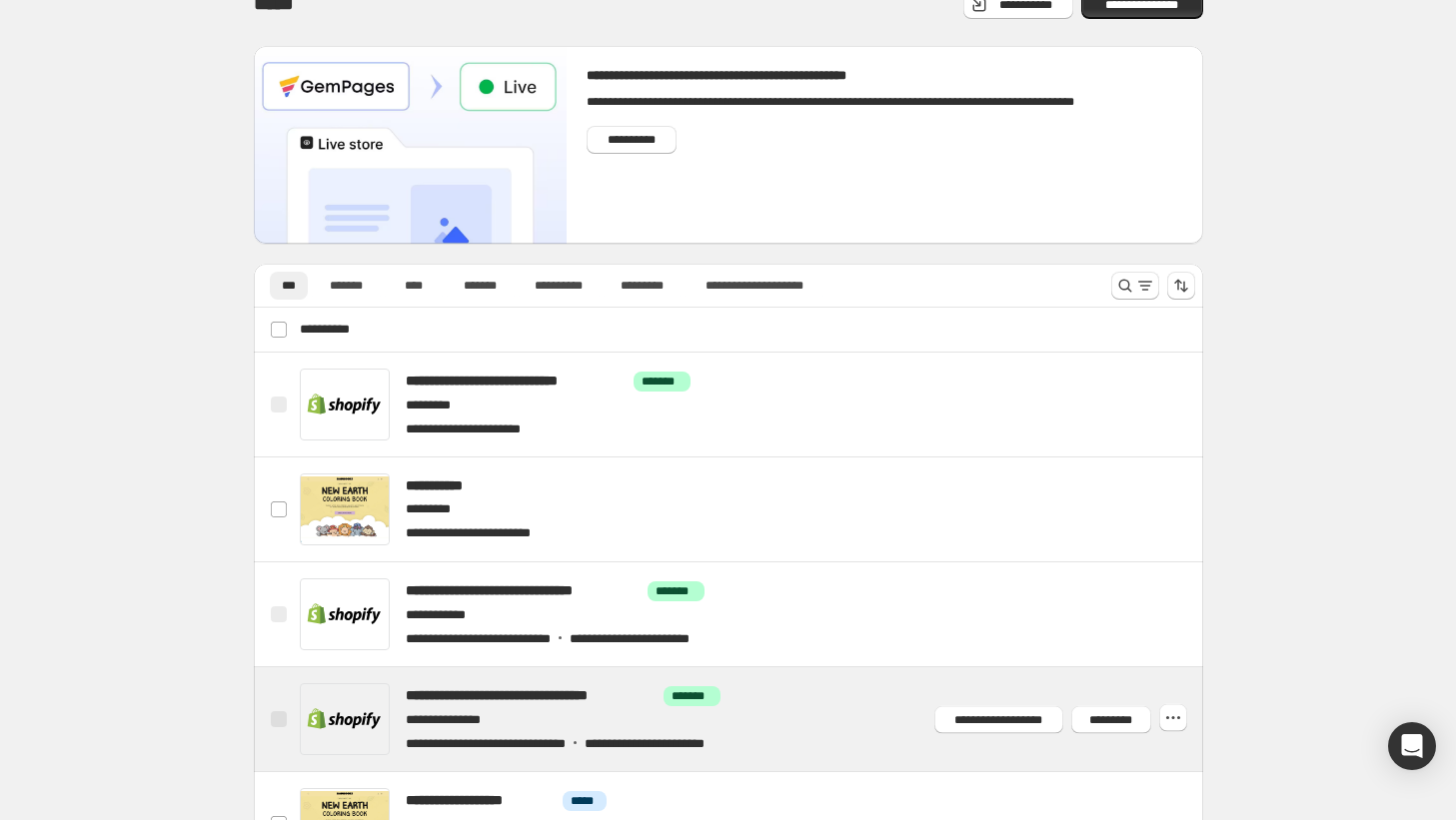 scroll, scrollTop: 21, scrollLeft: 0, axis: vertical 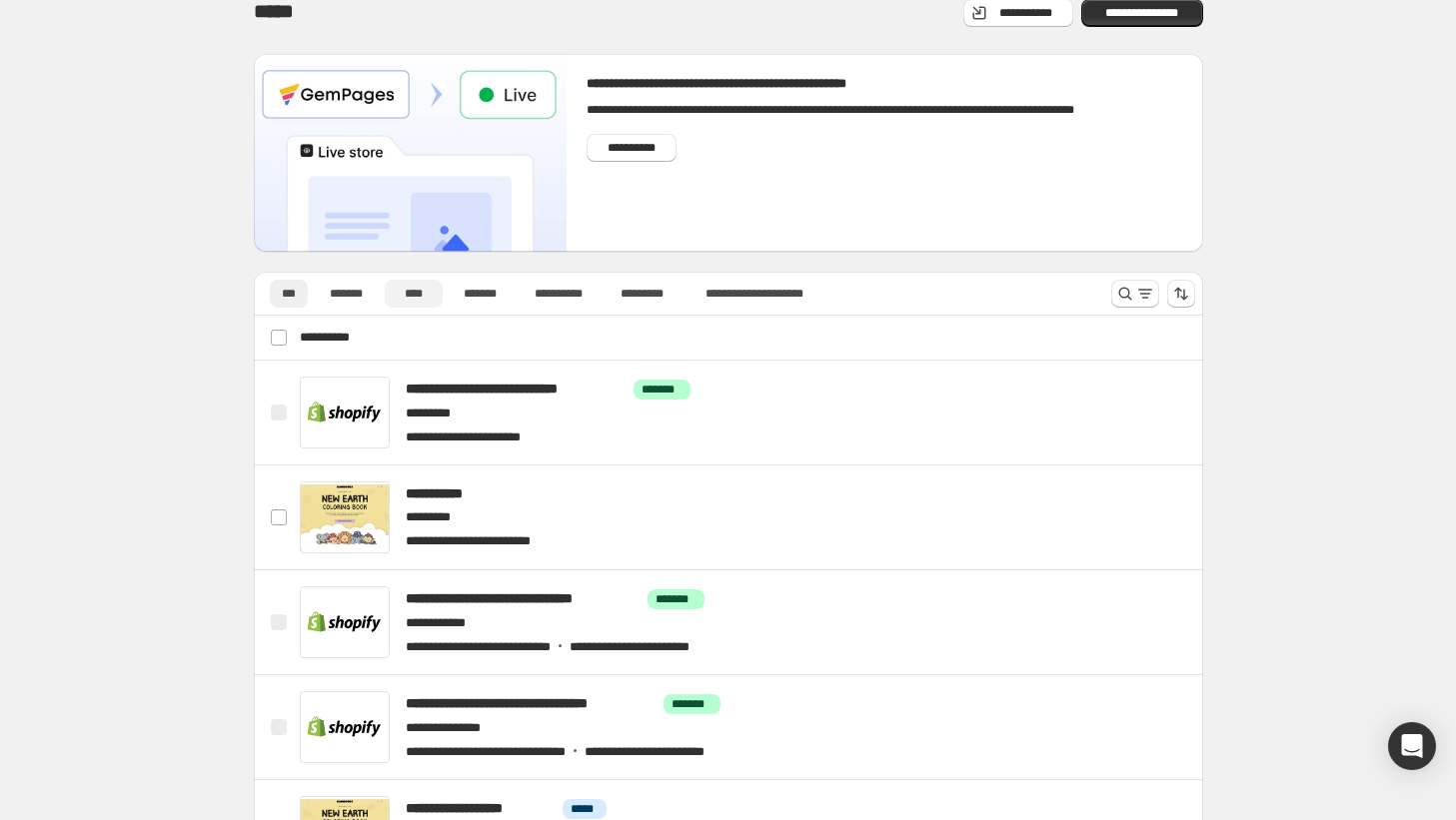 click on "****" at bounding box center (414, 294) 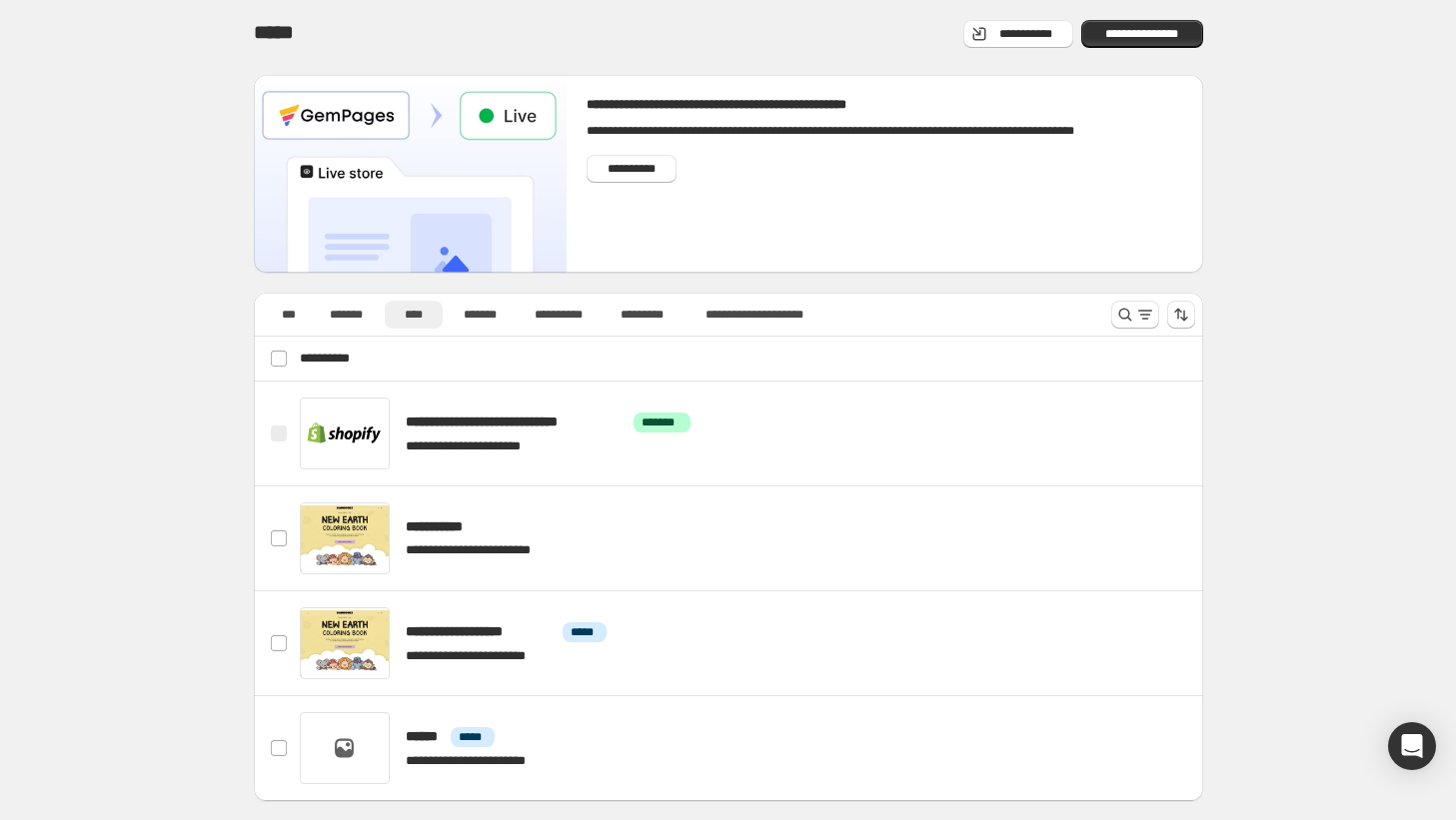 scroll, scrollTop: 28, scrollLeft: 0, axis: vertical 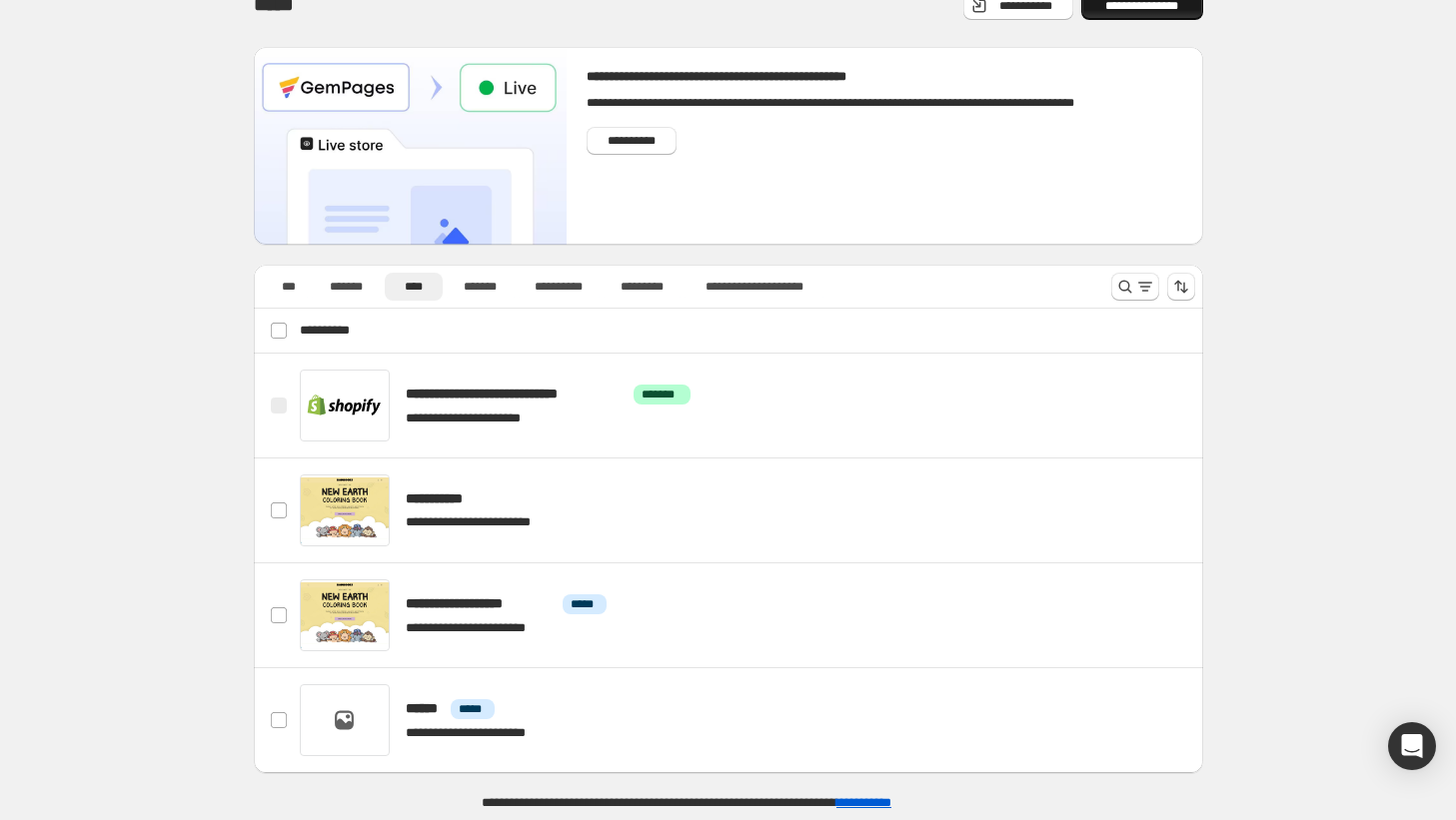 click on "**********" at bounding box center (1142, 6) 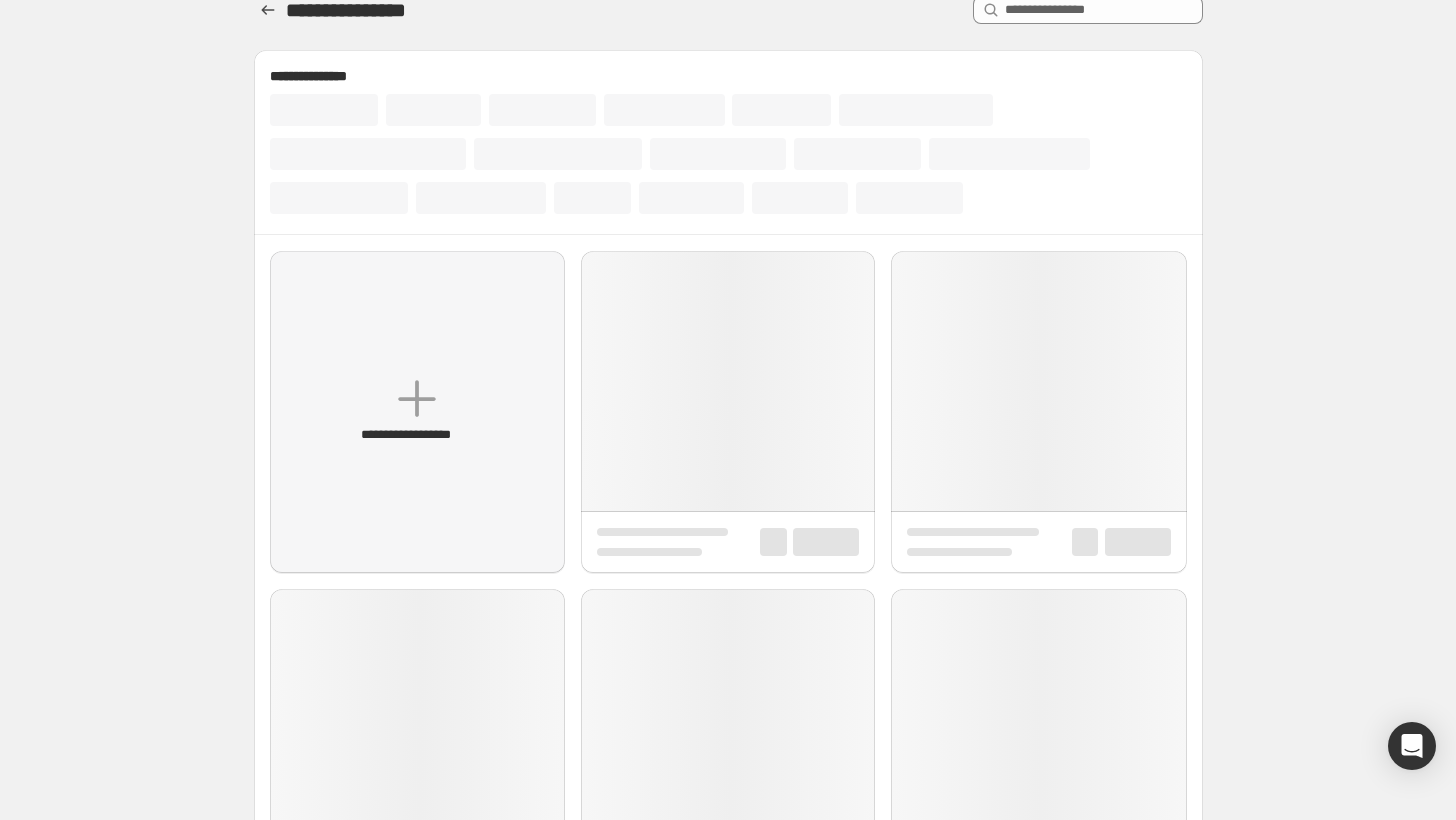scroll, scrollTop: 0, scrollLeft: 0, axis: both 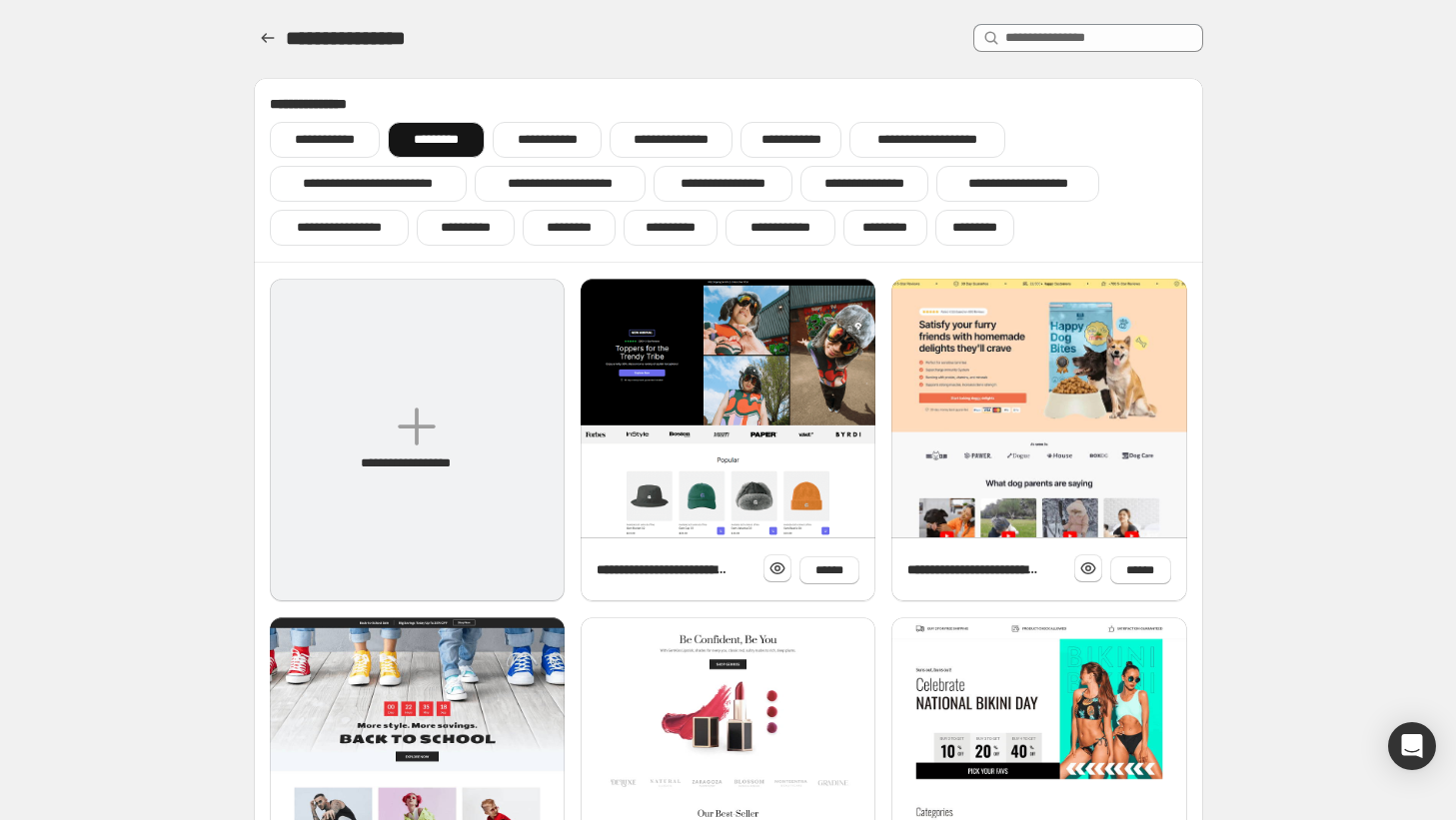 click 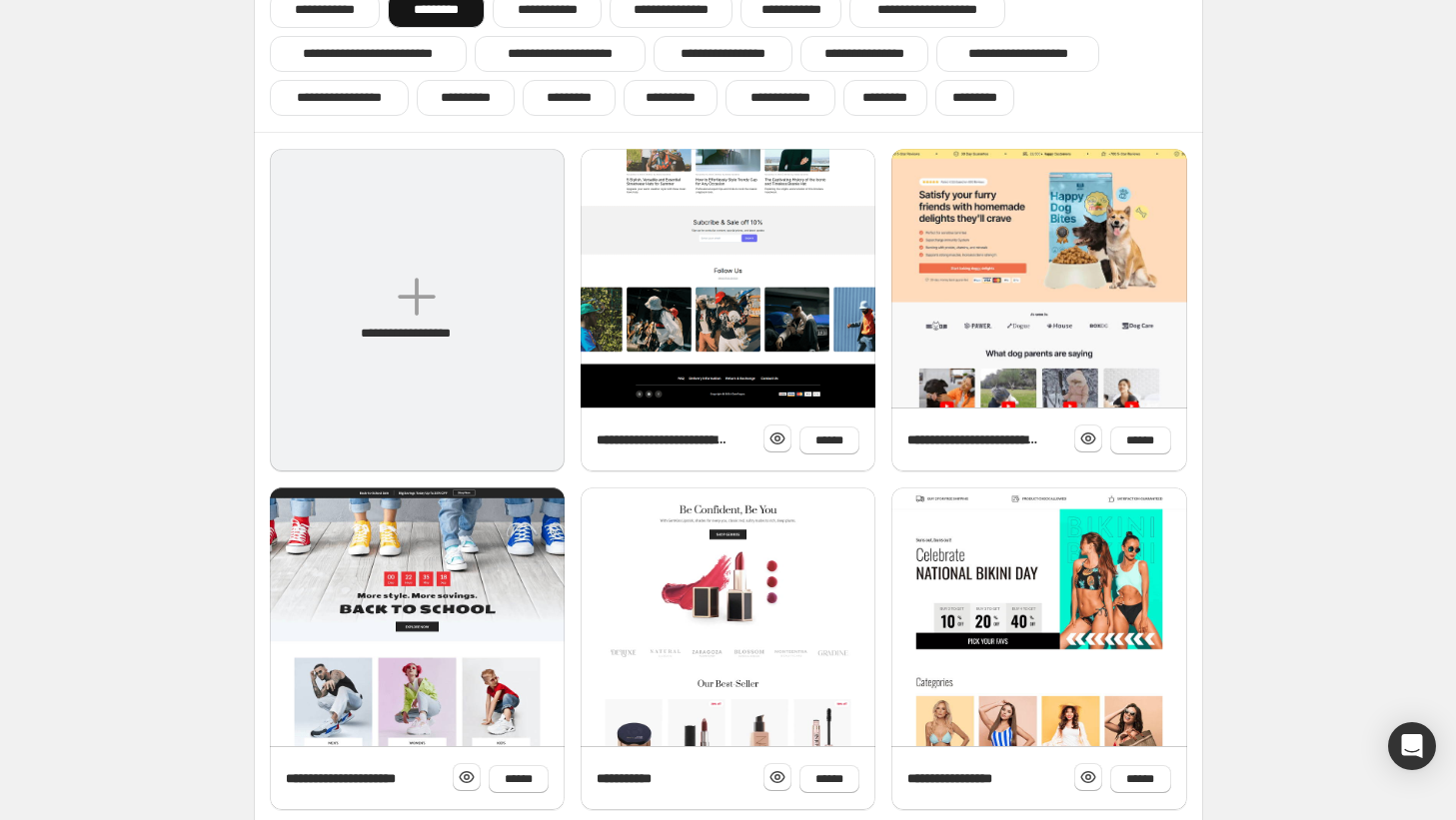 scroll, scrollTop: 49, scrollLeft: 0, axis: vertical 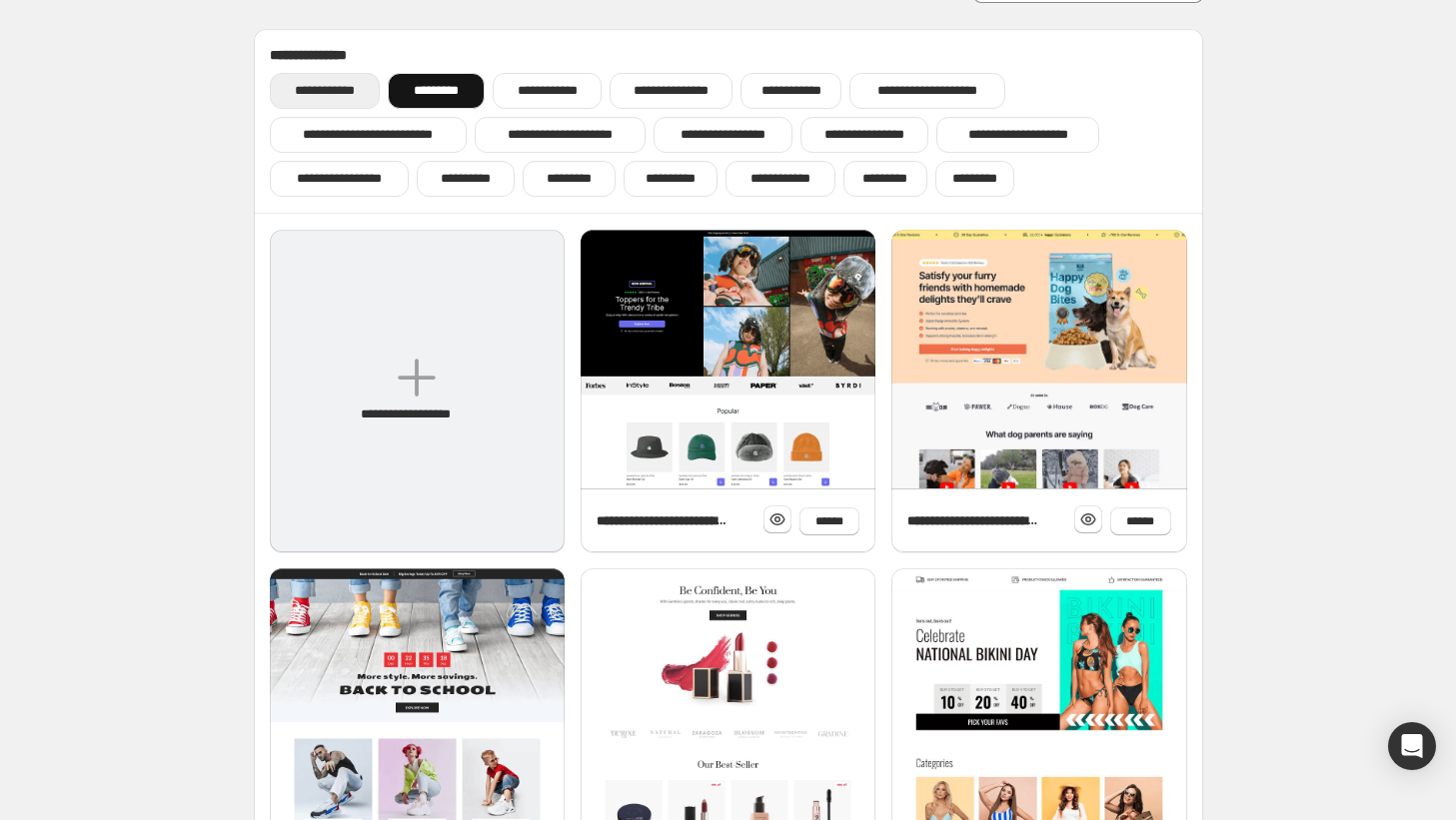 click on "**********" at bounding box center (325, 91) 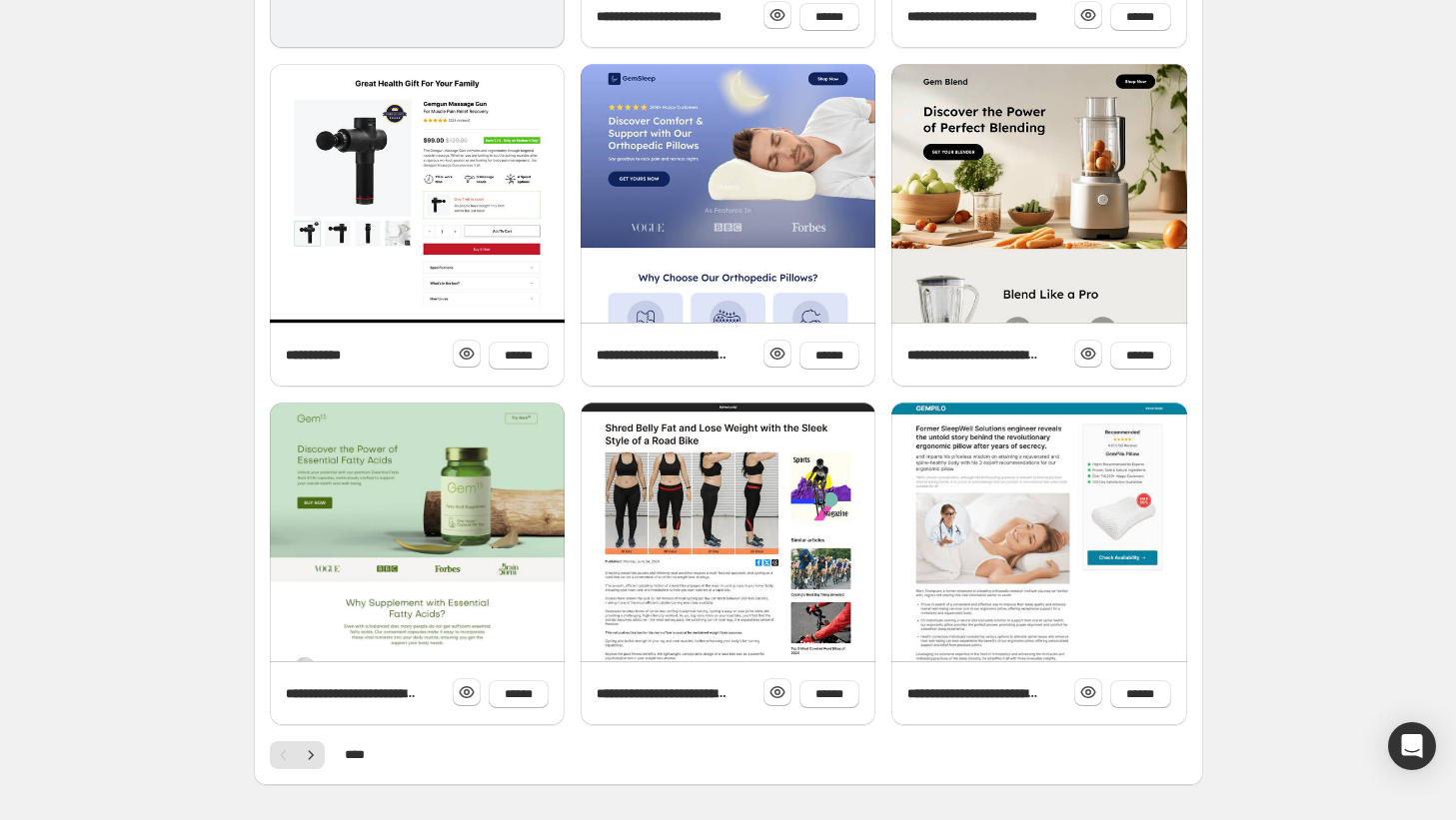 scroll, scrollTop: 618, scrollLeft: 0, axis: vertical 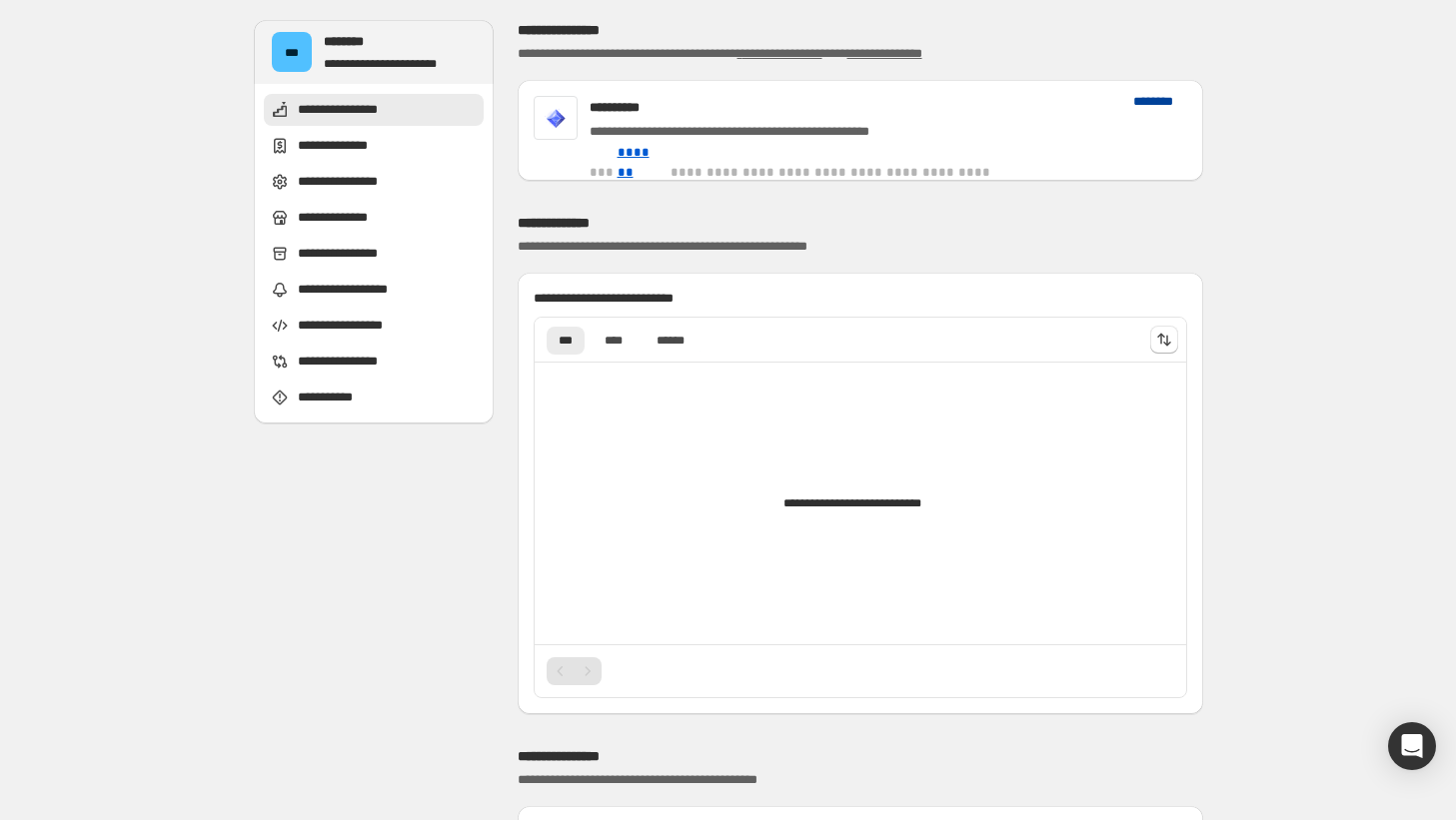 click on "********" at bounding box center [1159, 102] 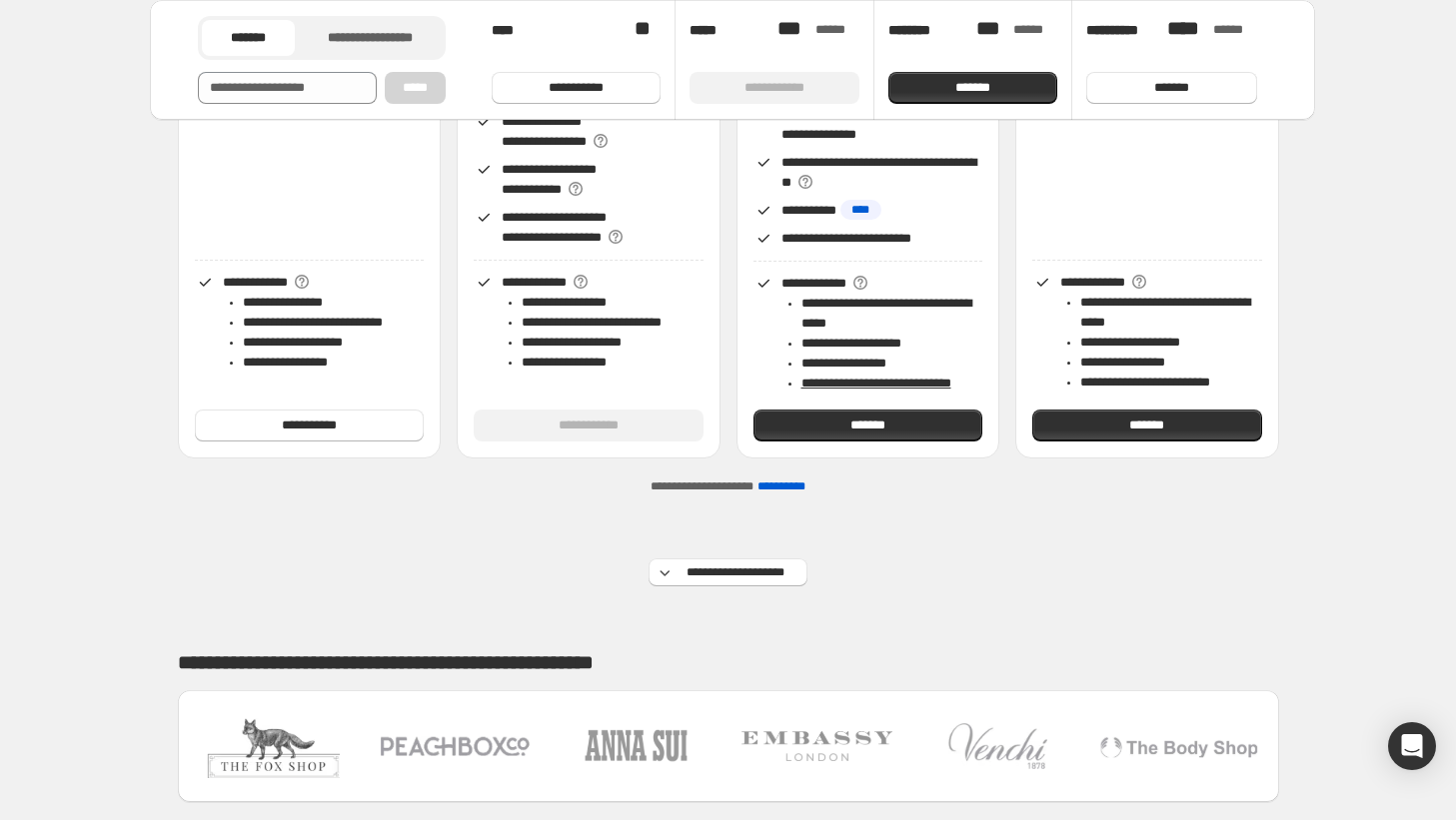 scroll, scrollTop: 466, scrollLeft: 0, axis: vertical 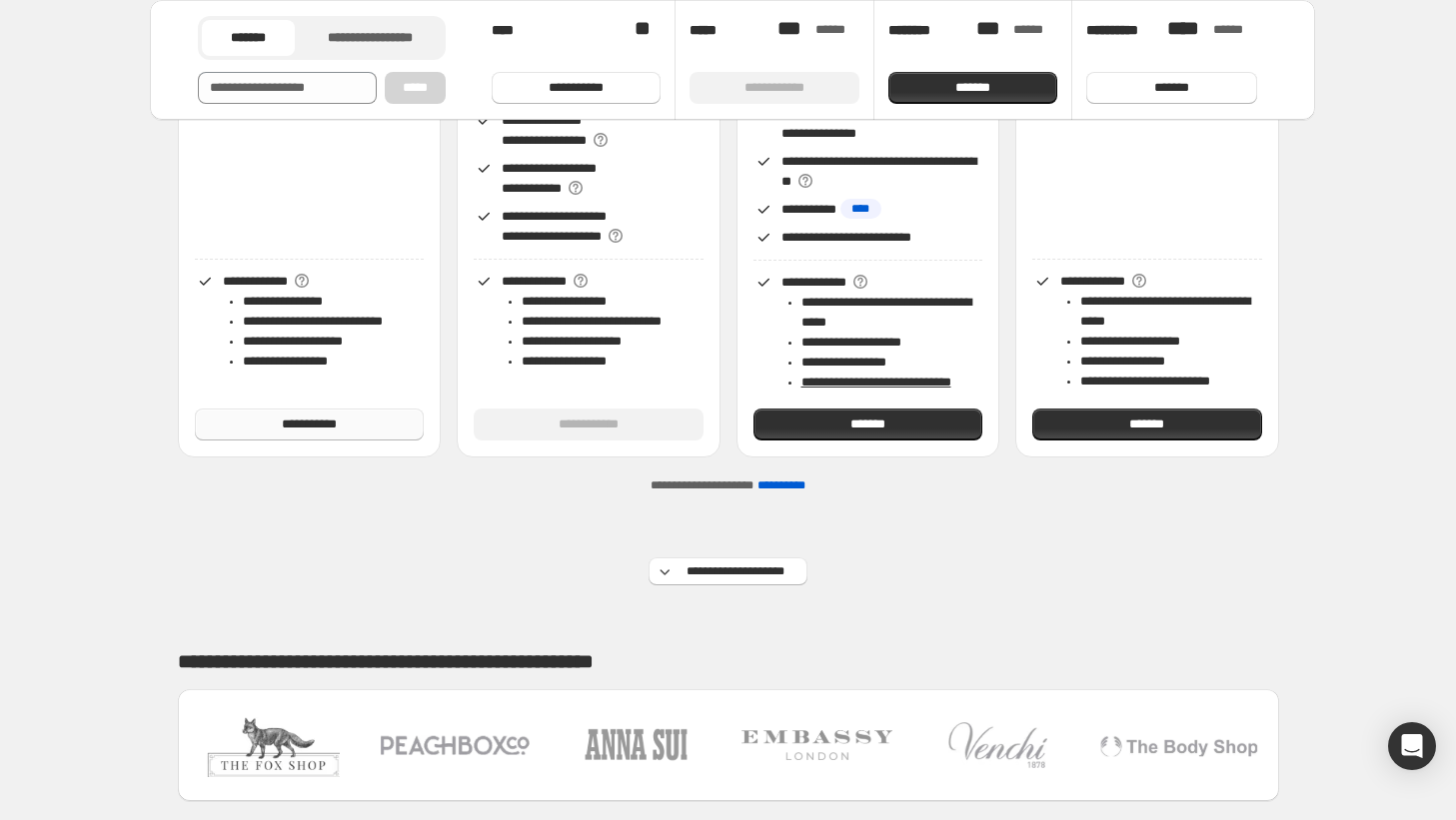 click on "**********" at bounding box center (309, 424) 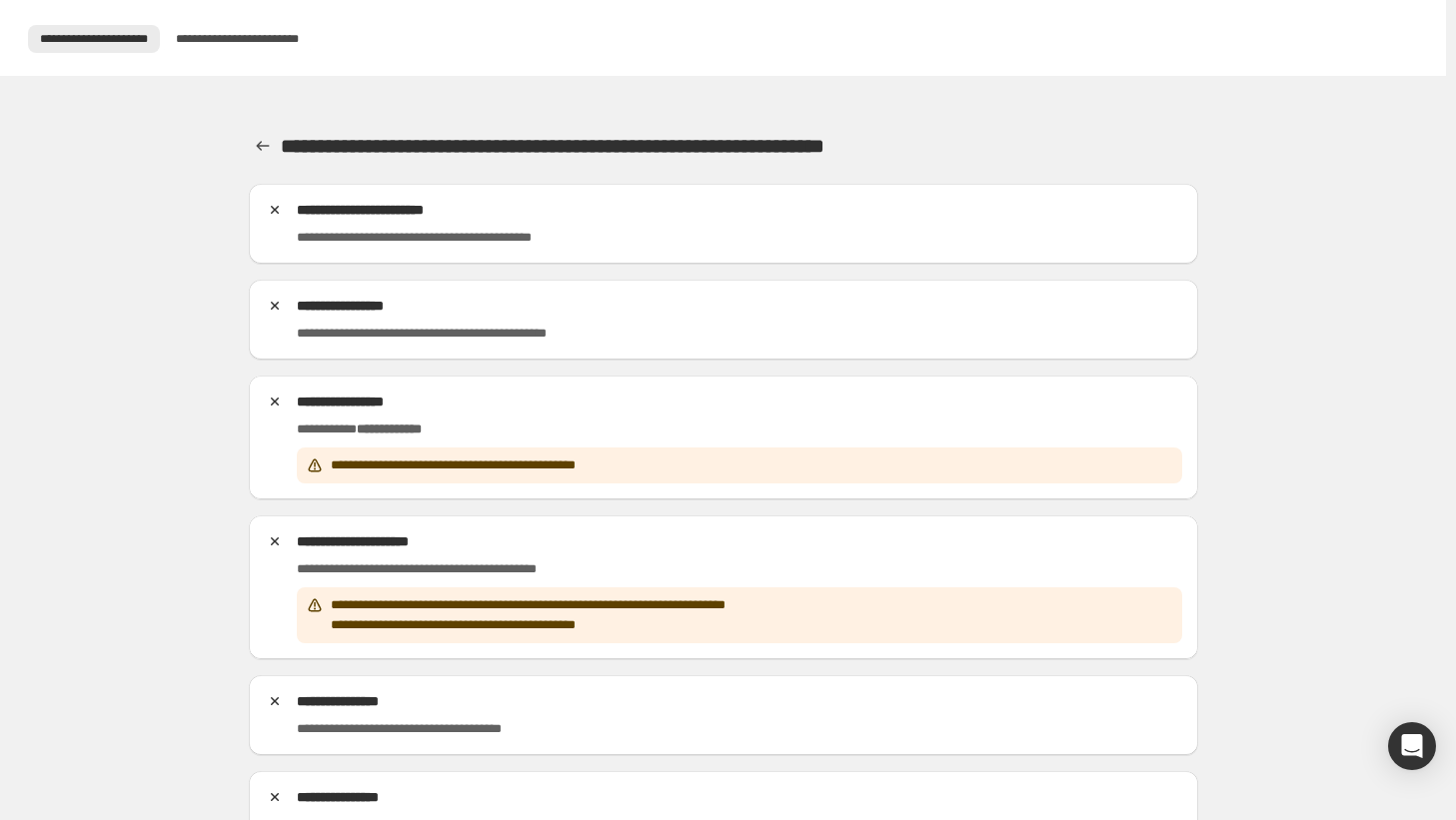 scroll, scrollTop: 0, scrollLeft: 0, axis: both 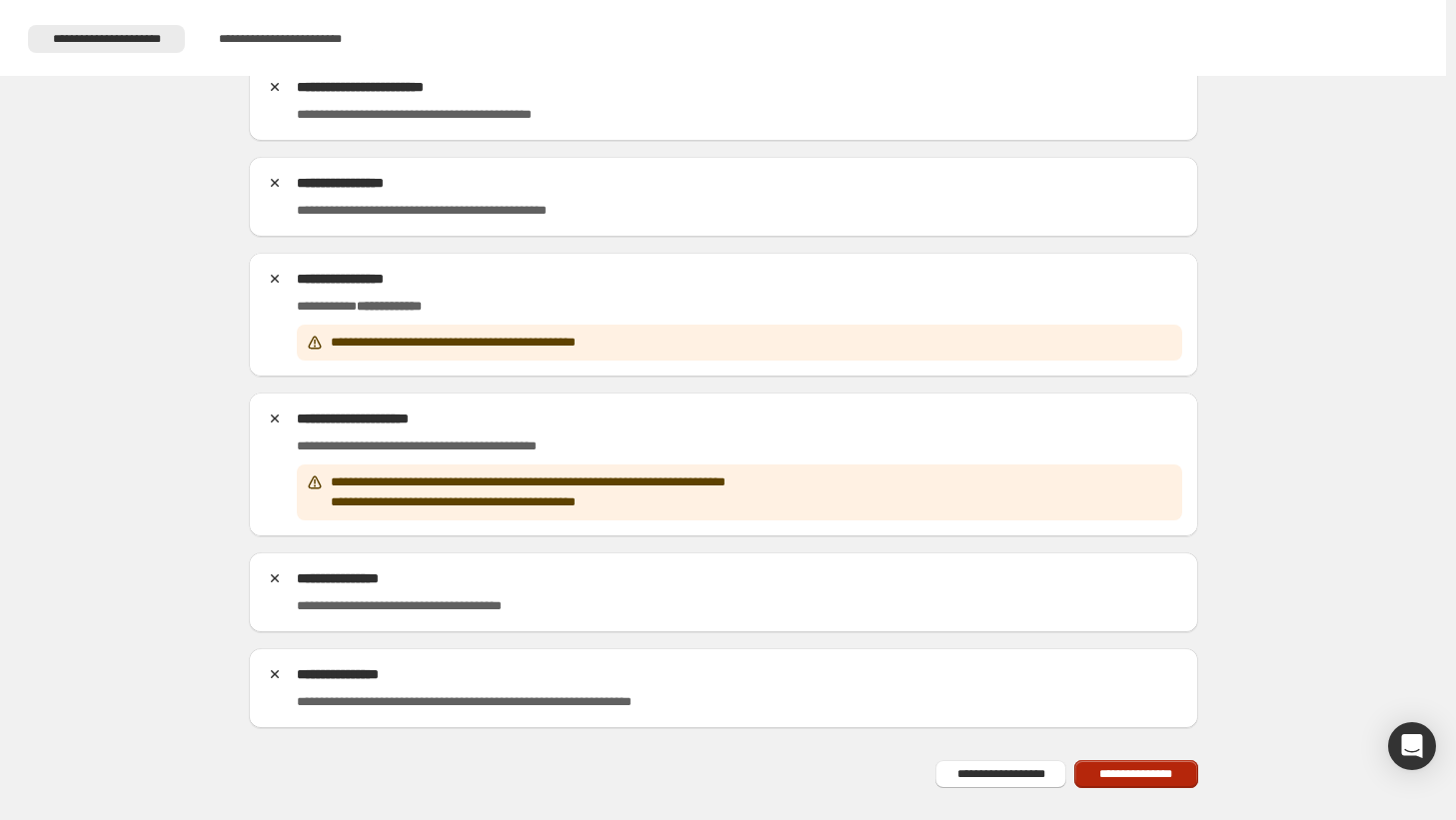 click on "**********" at bounding box center [1135, 774] 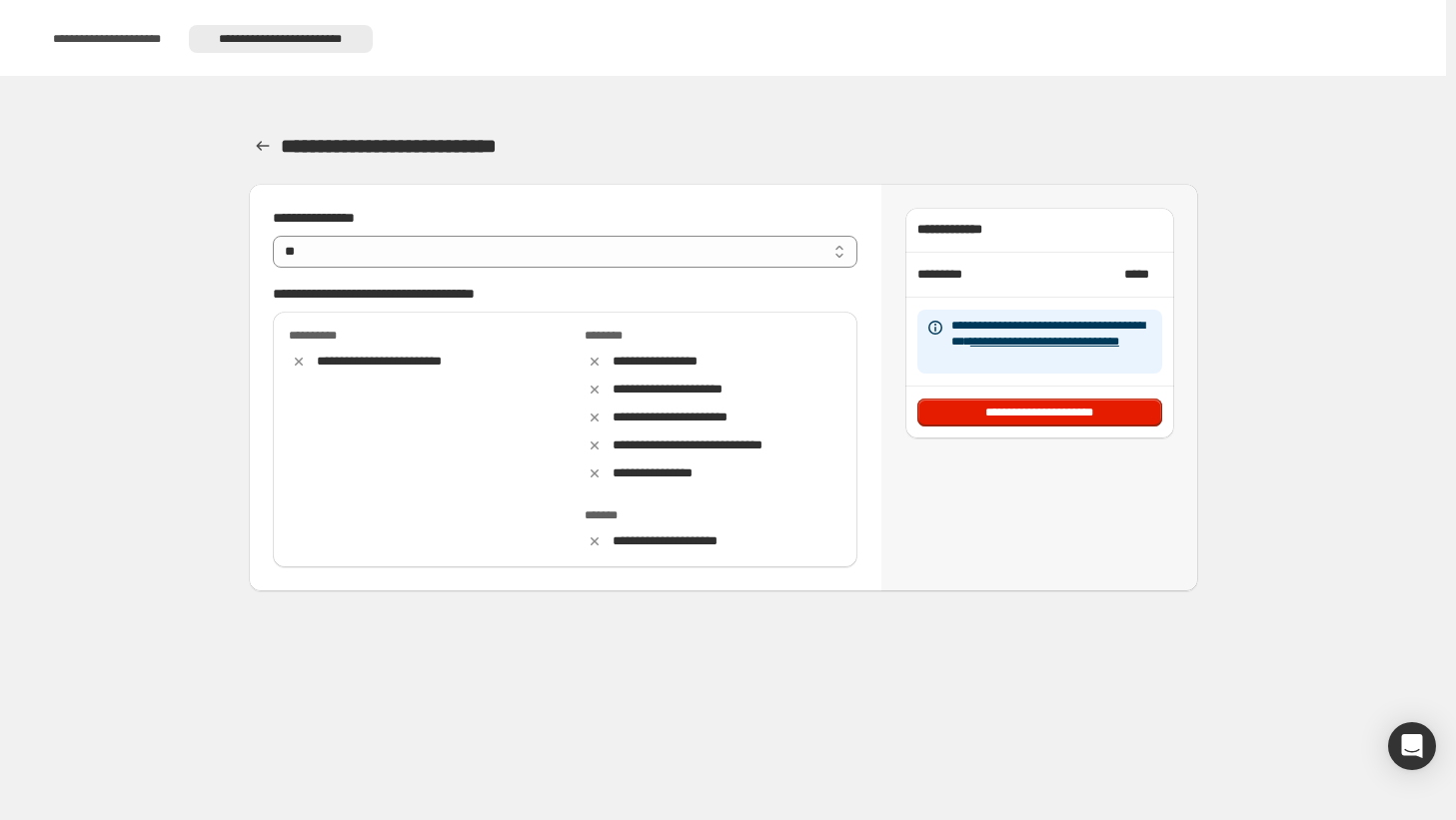 scroll, scrollTop: 0, scrollLeft: 0, axis: both 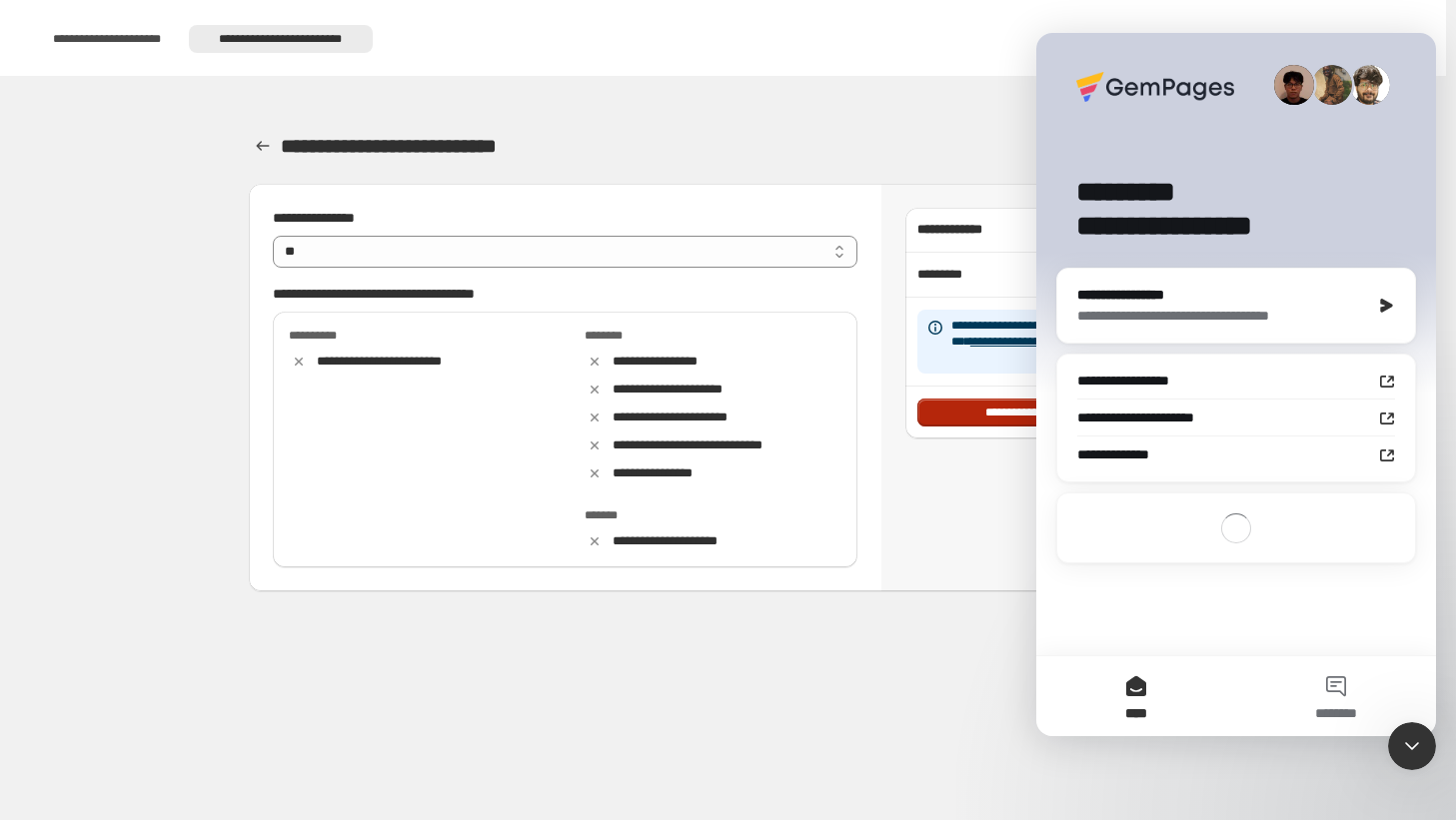 click on "**********" at bounding box center [1039, 412] 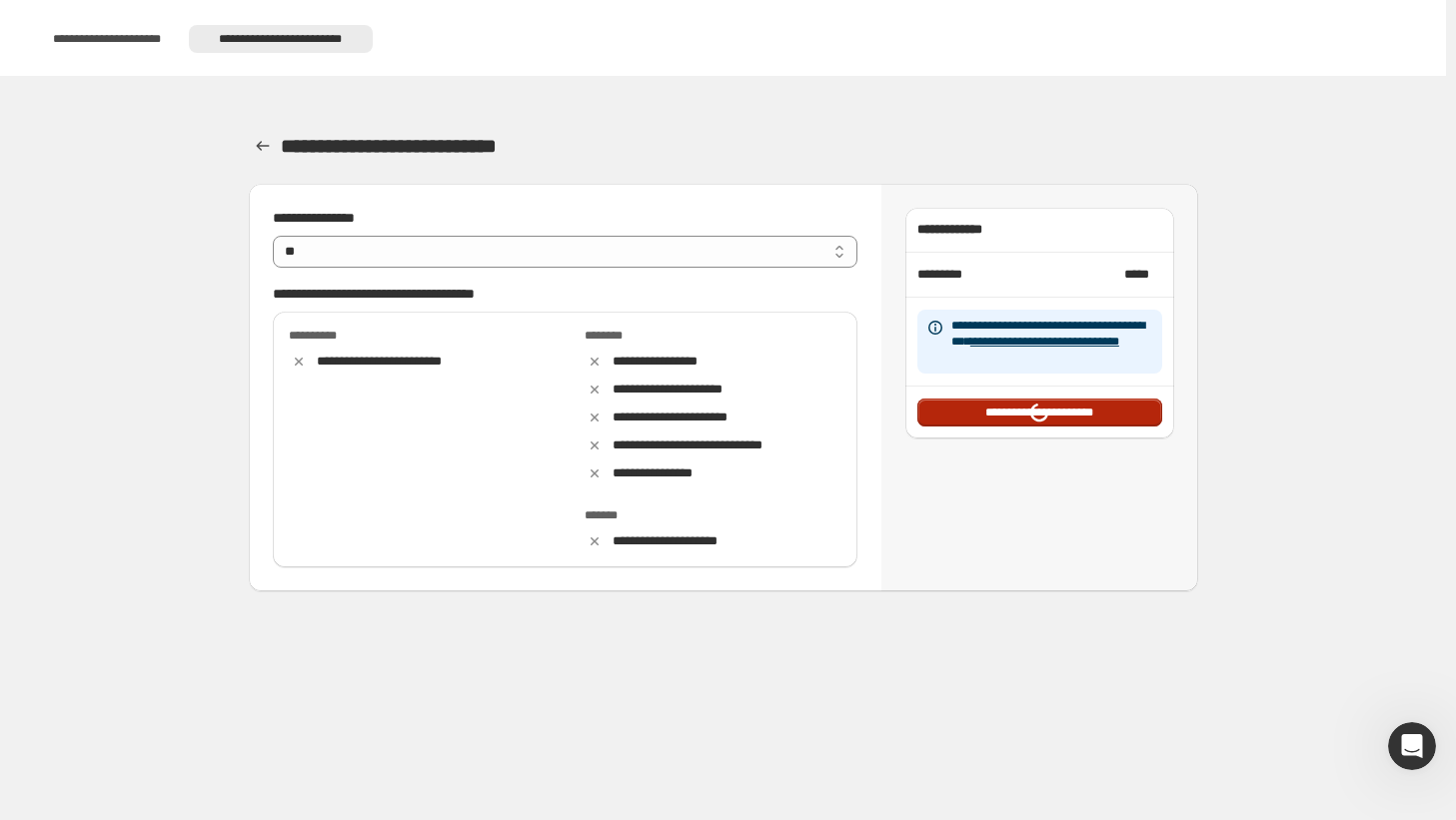 scroll, scrollTop: 0, scrollLeft: 0, axis: both 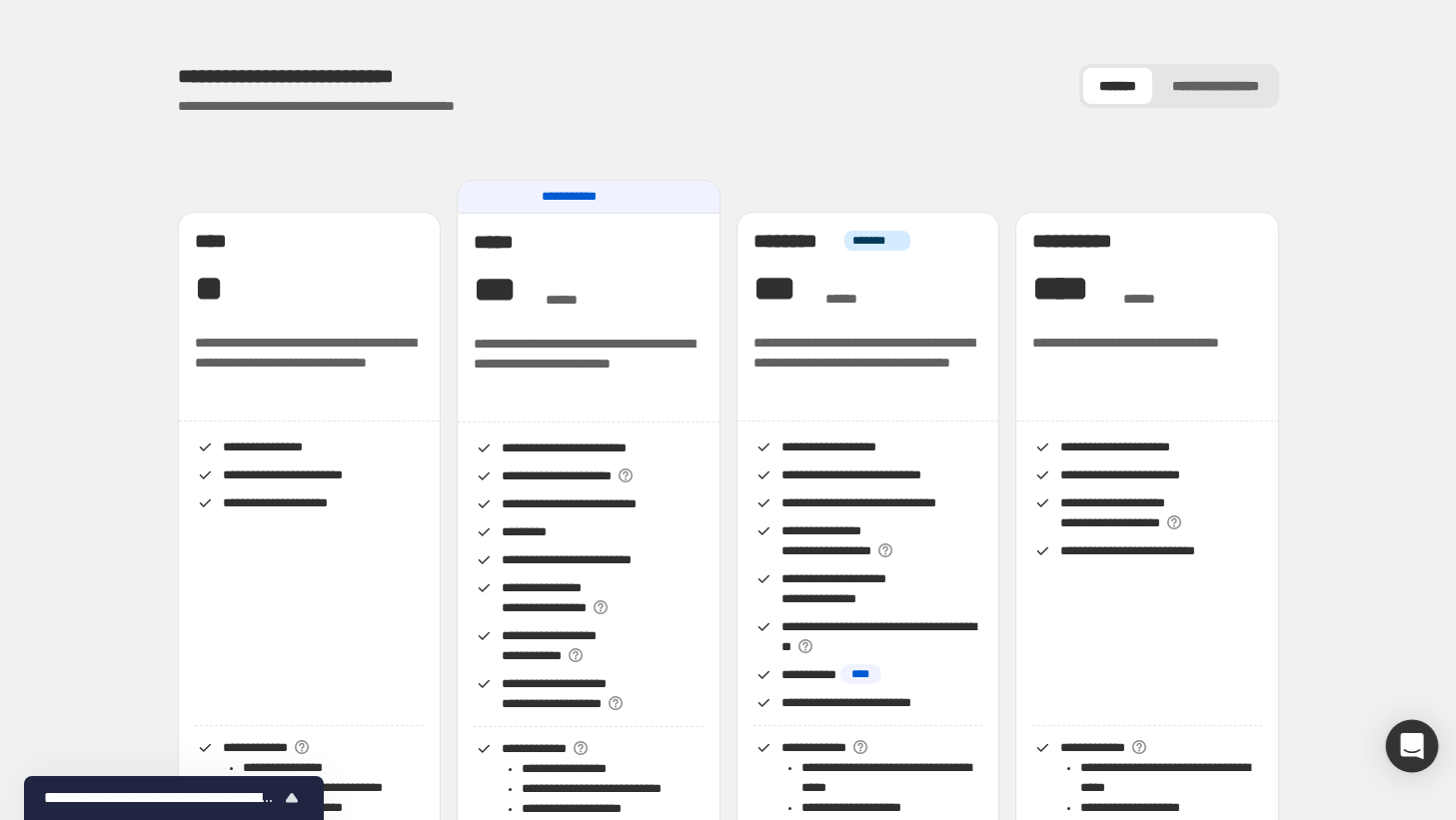 click 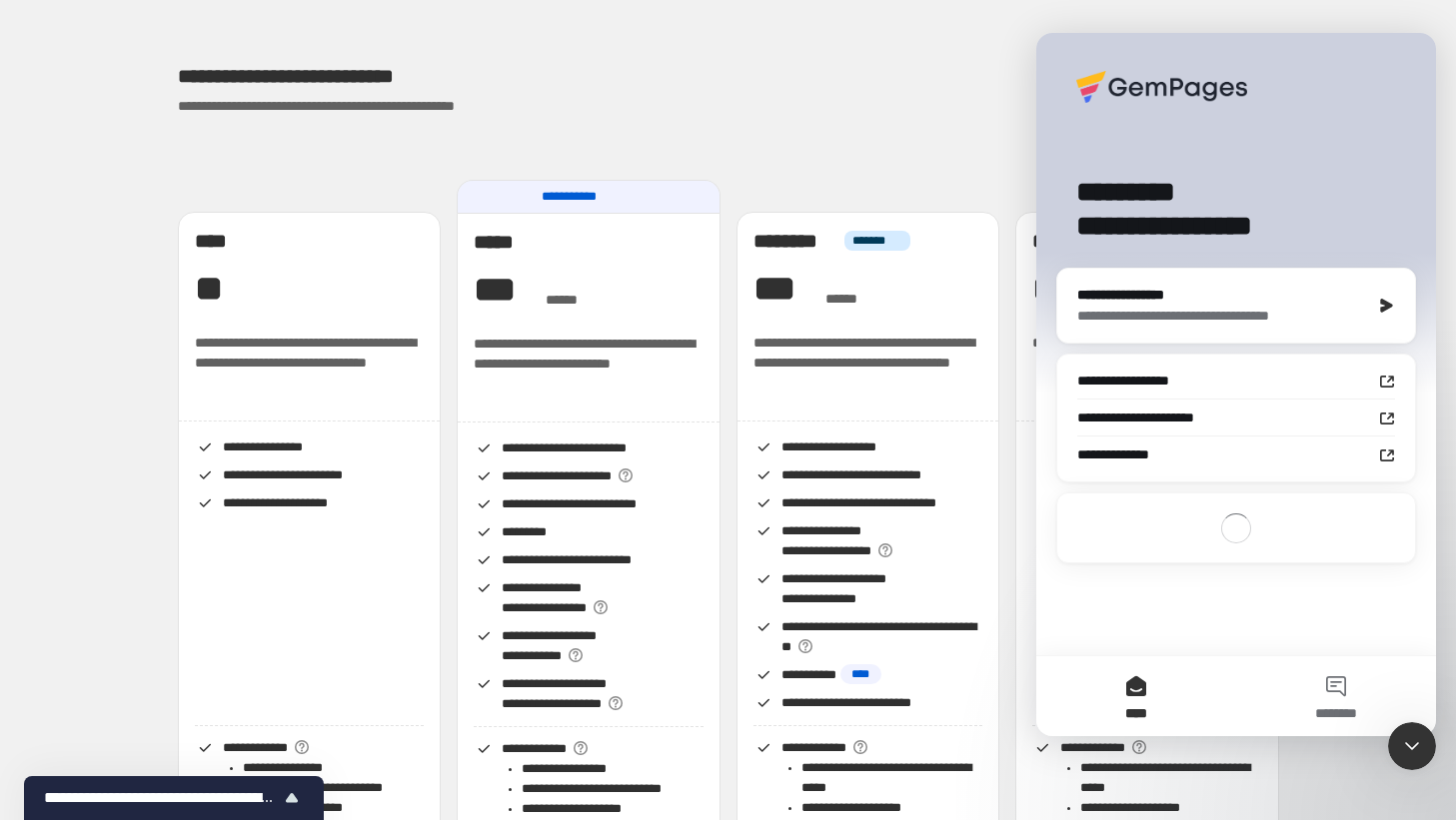 scroll, scrollTop: 0, scrollLeft: 0, axis: both 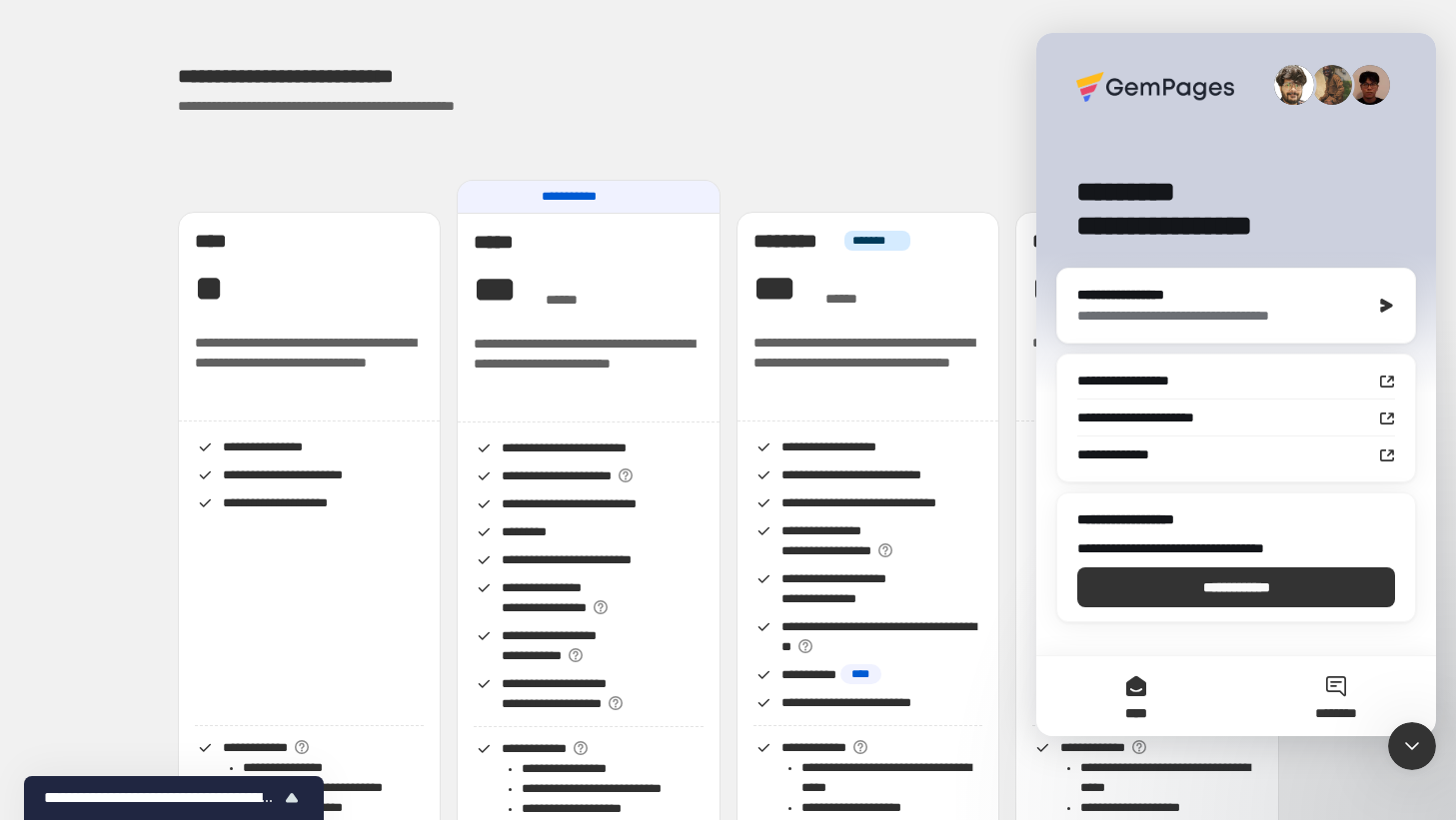 click on "********" at bounding box center (1335, 713) 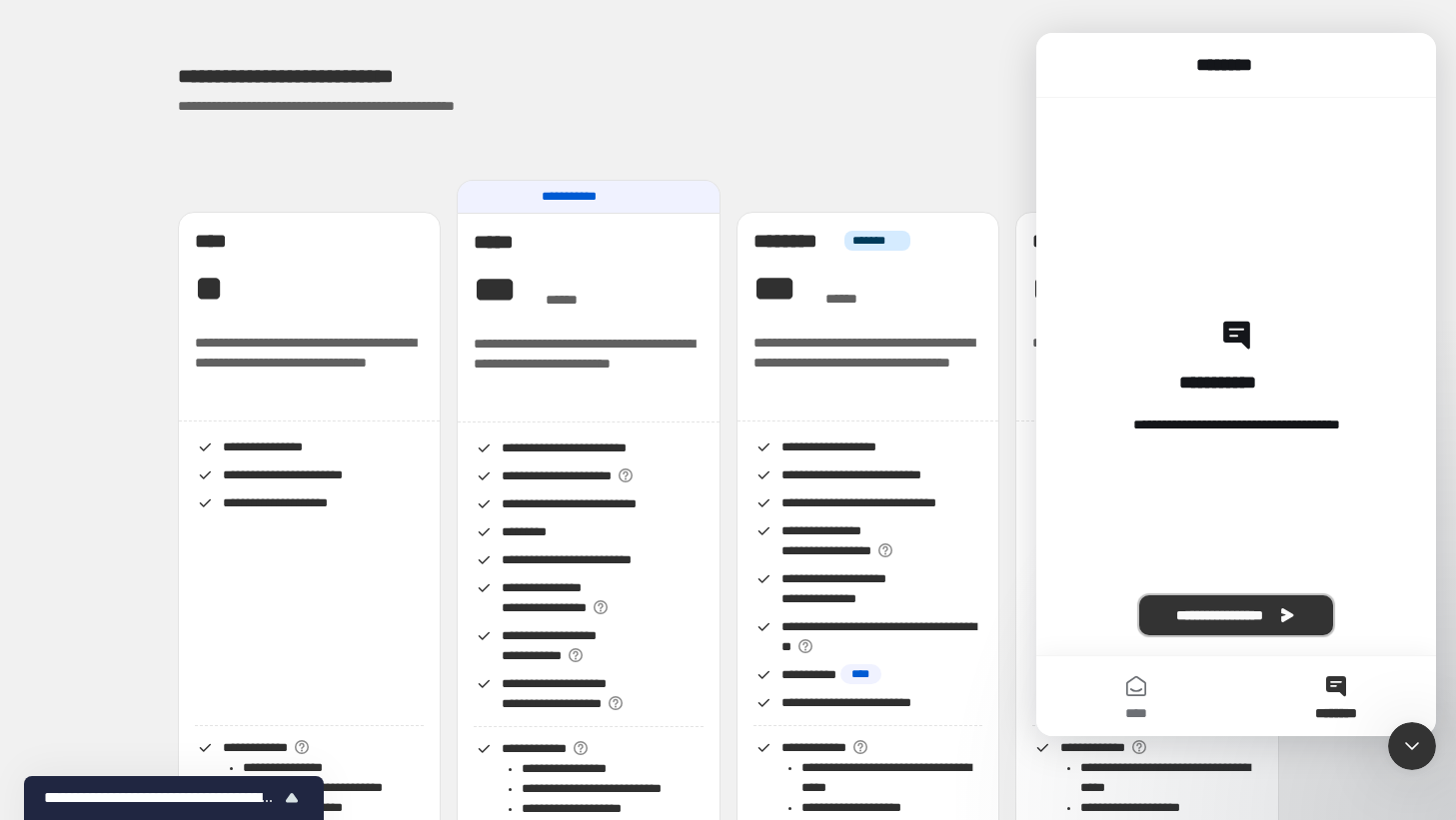 click on "**********" at bounding box center (1236, 615) 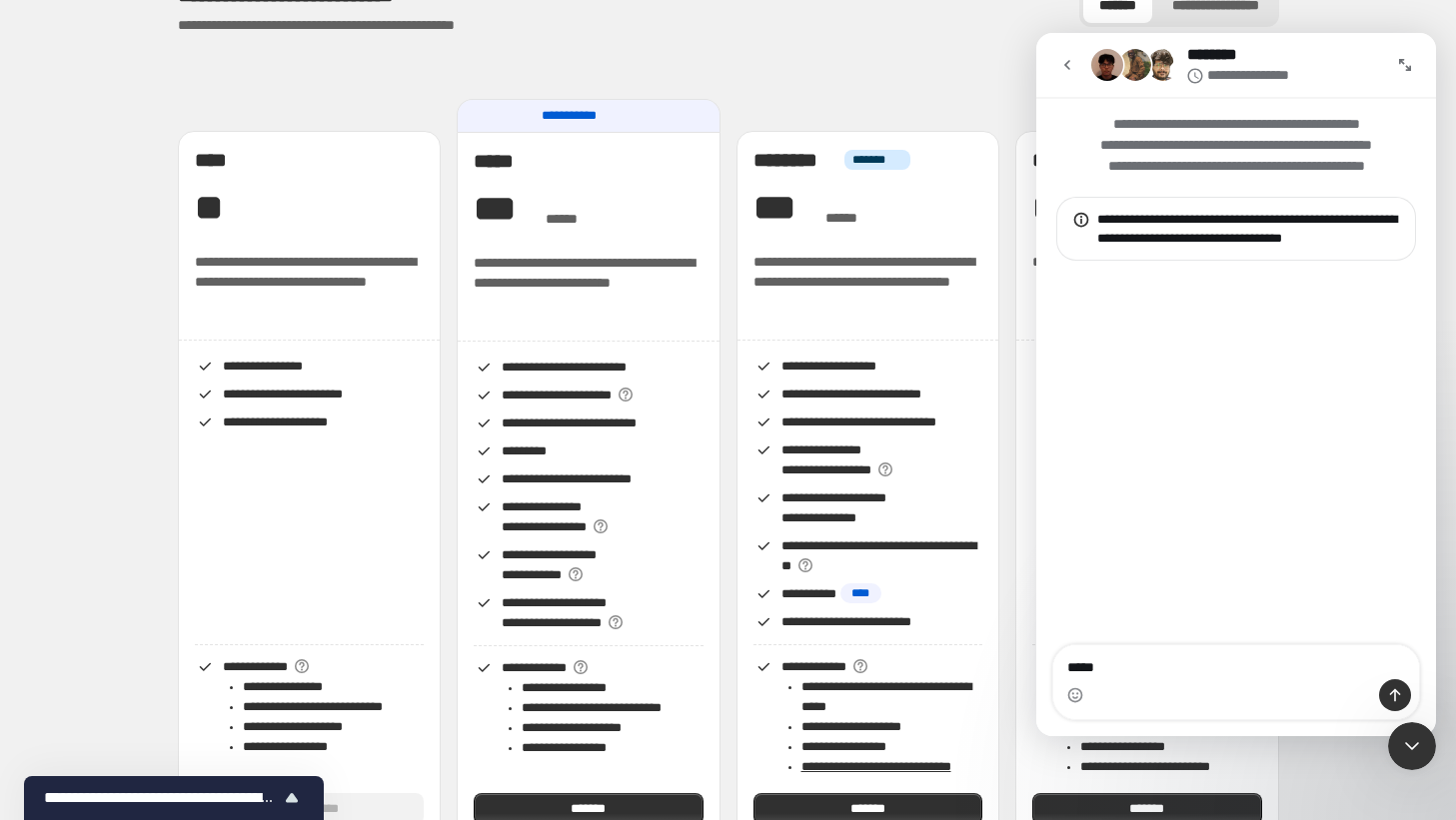scroll, scrollTop: 83, scrollLeft: 0, axis: vertical 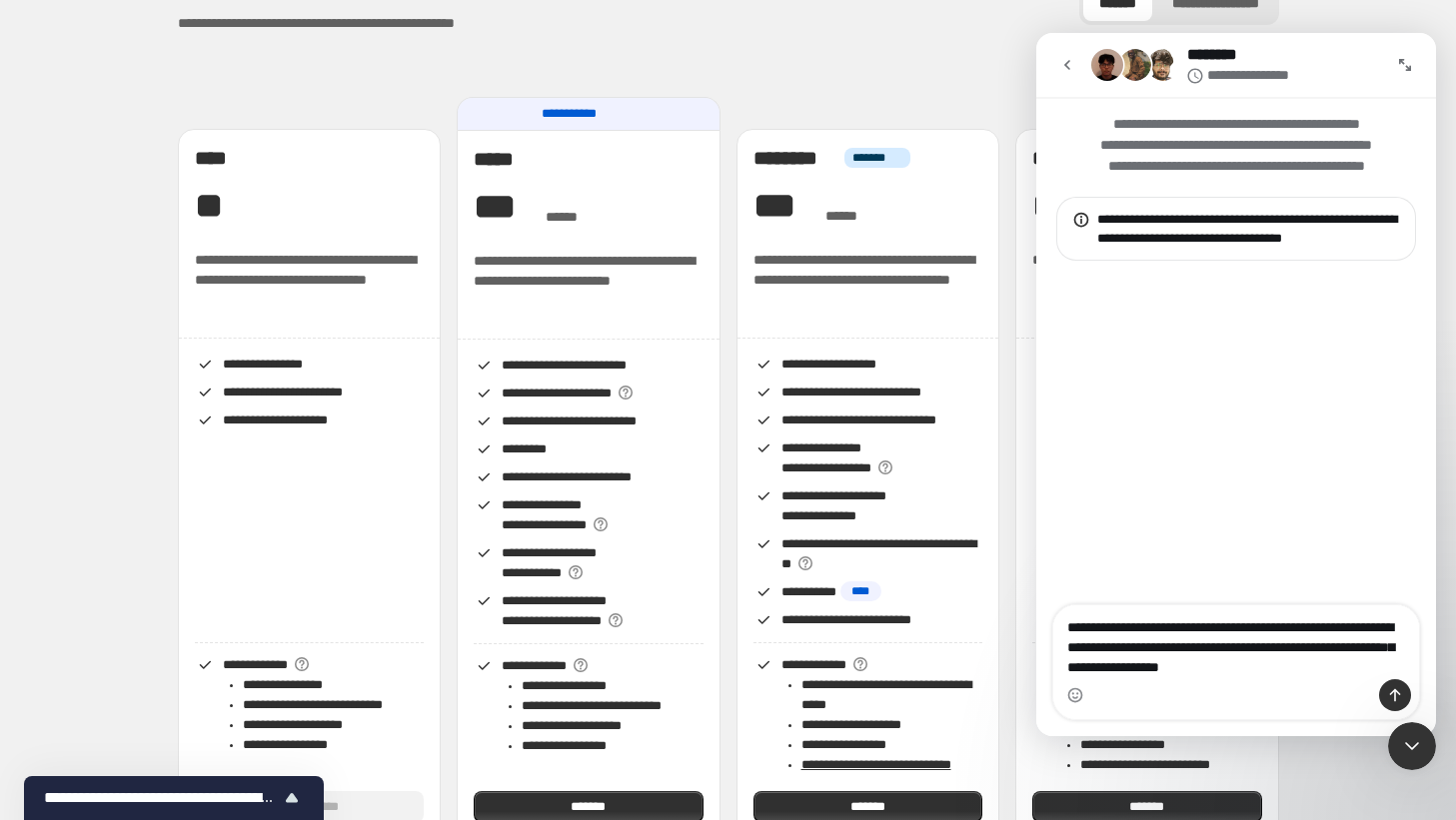 click on "**********" at bounding box center (1236, 642) 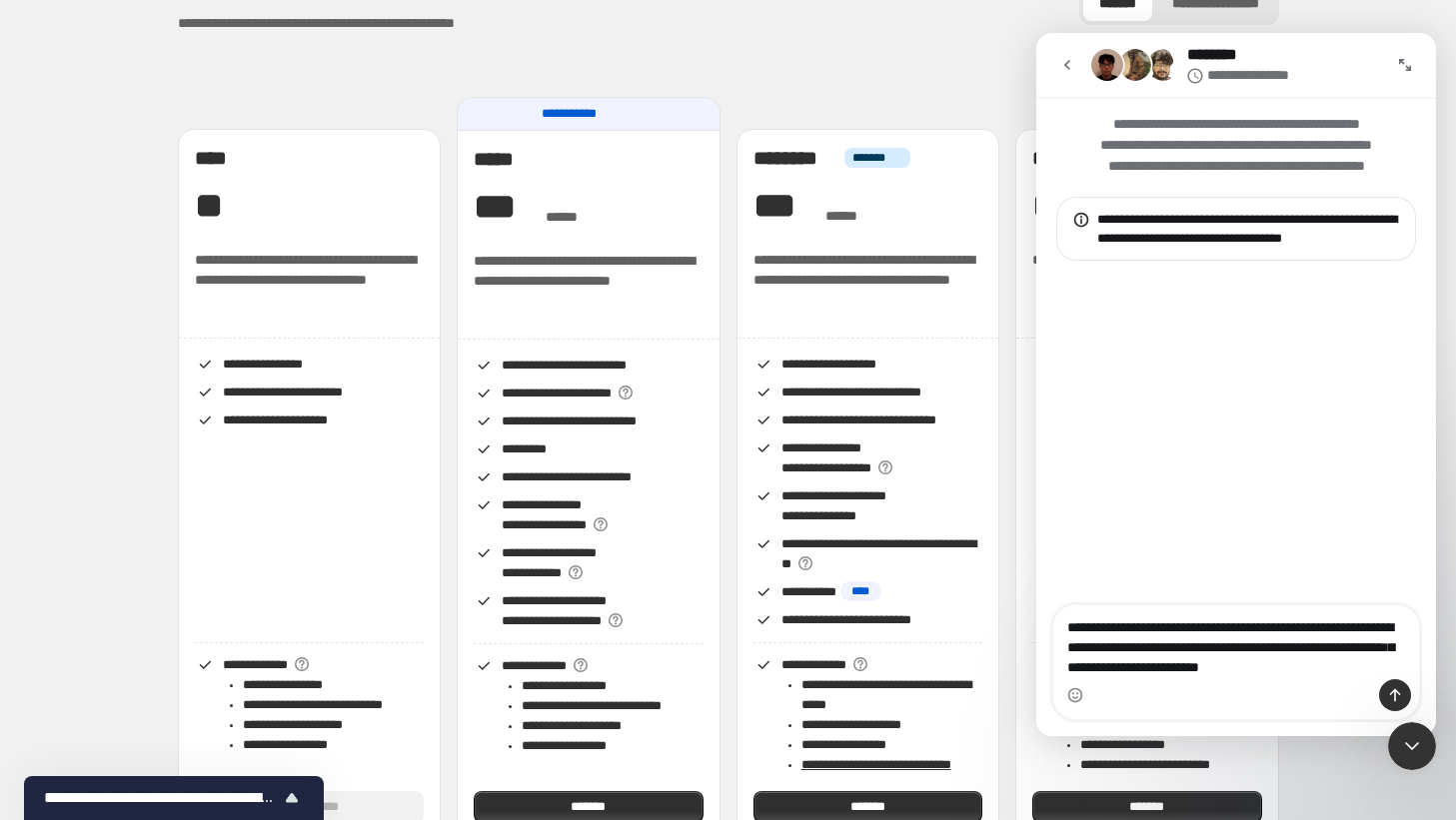 click on "**********" at bounding box center [1236, 642] 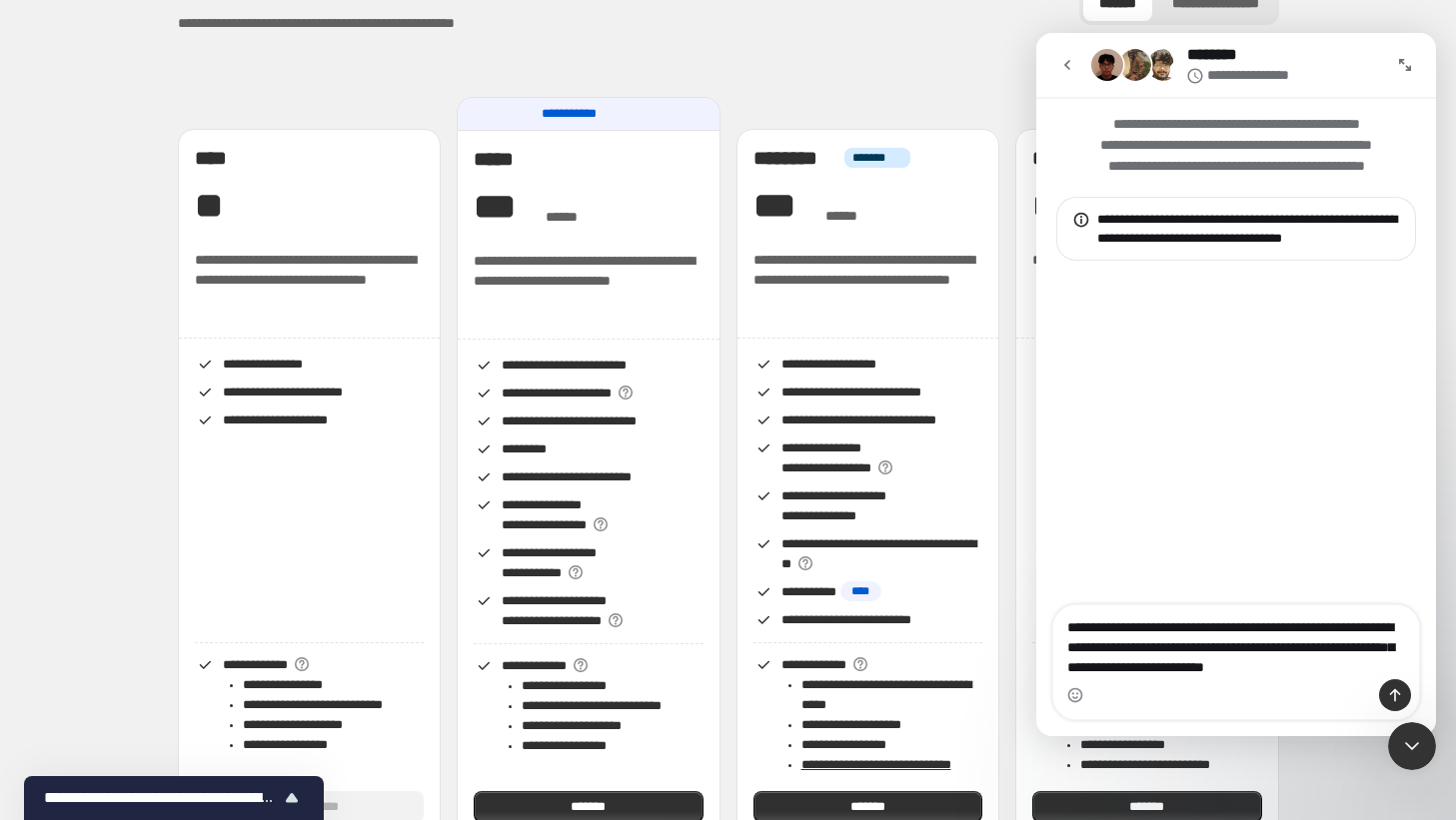 click on "**********" at bounding box center (1236, 642) 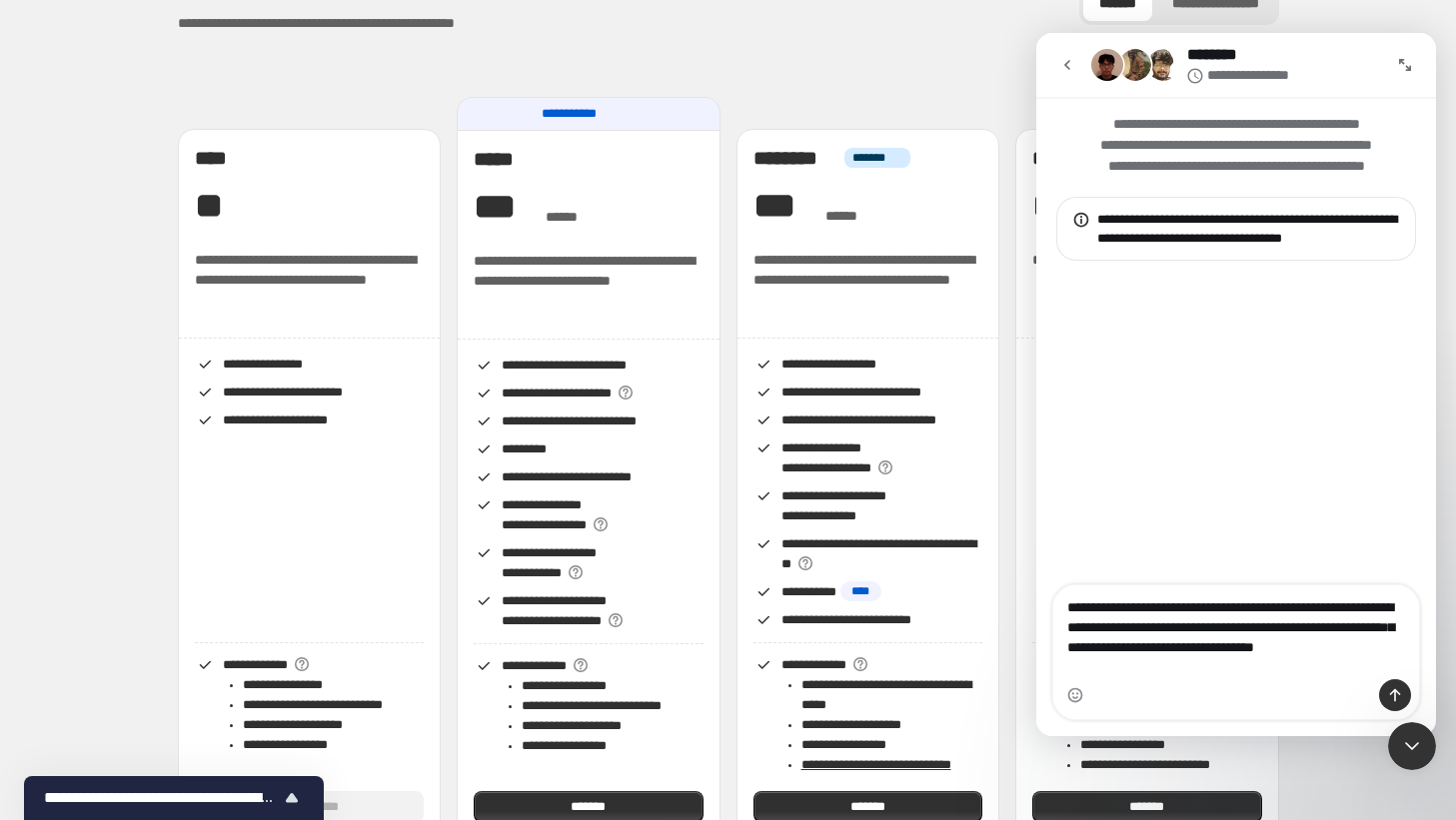 type on "**********" 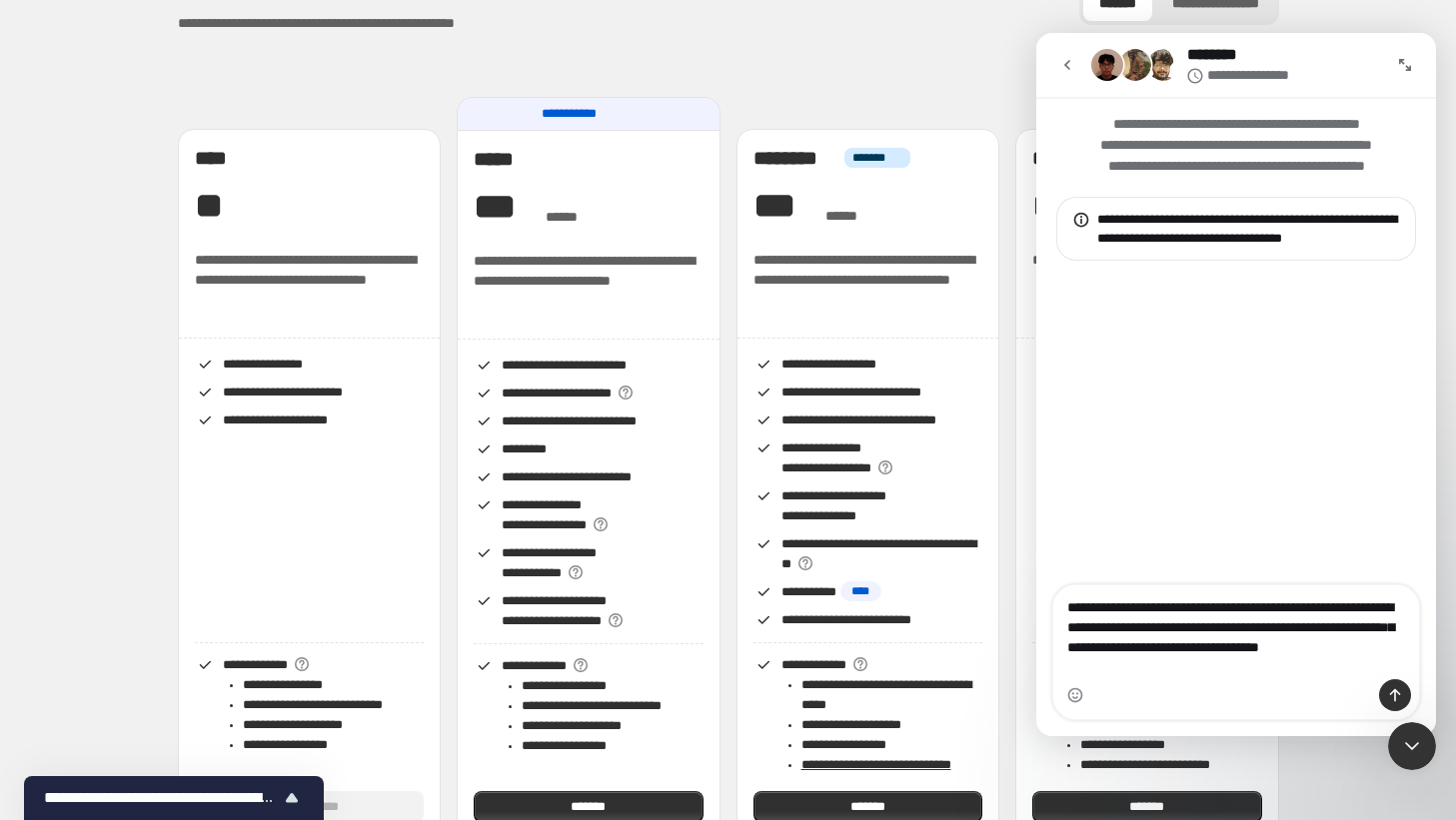 type 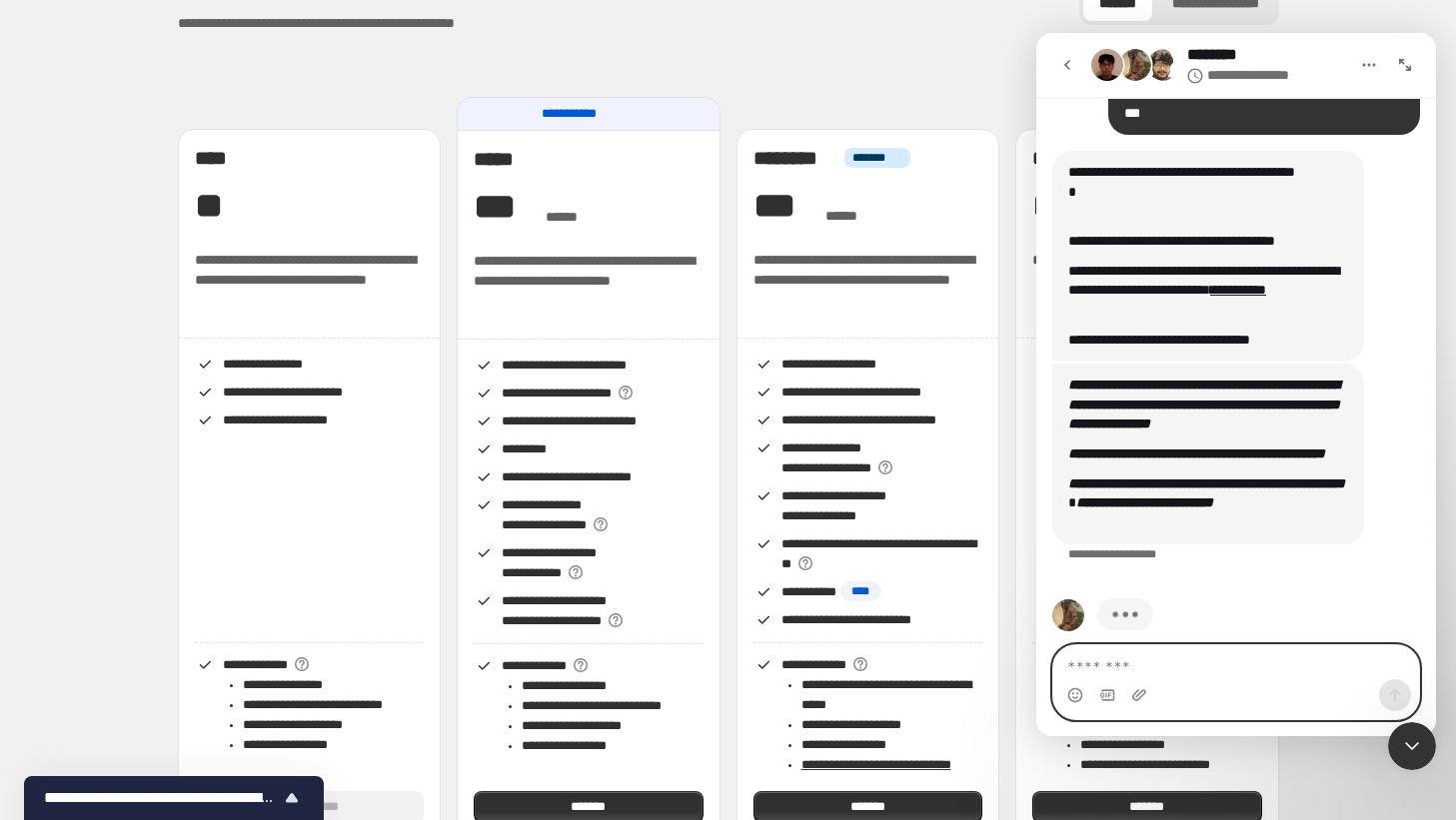 scroll, scrollTop: 309, scrollLeft: 0, axis: vertical 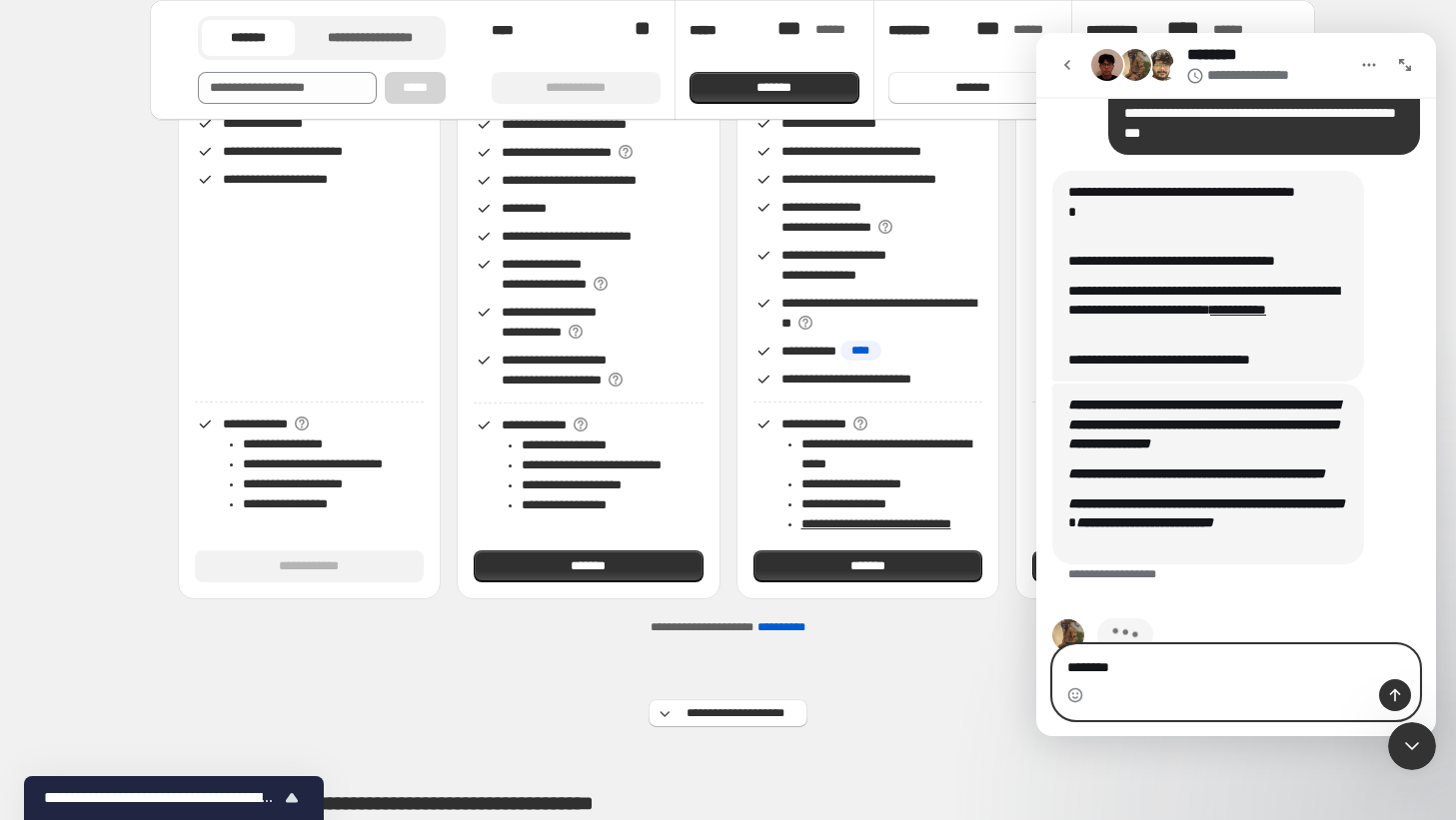 type on "*********" 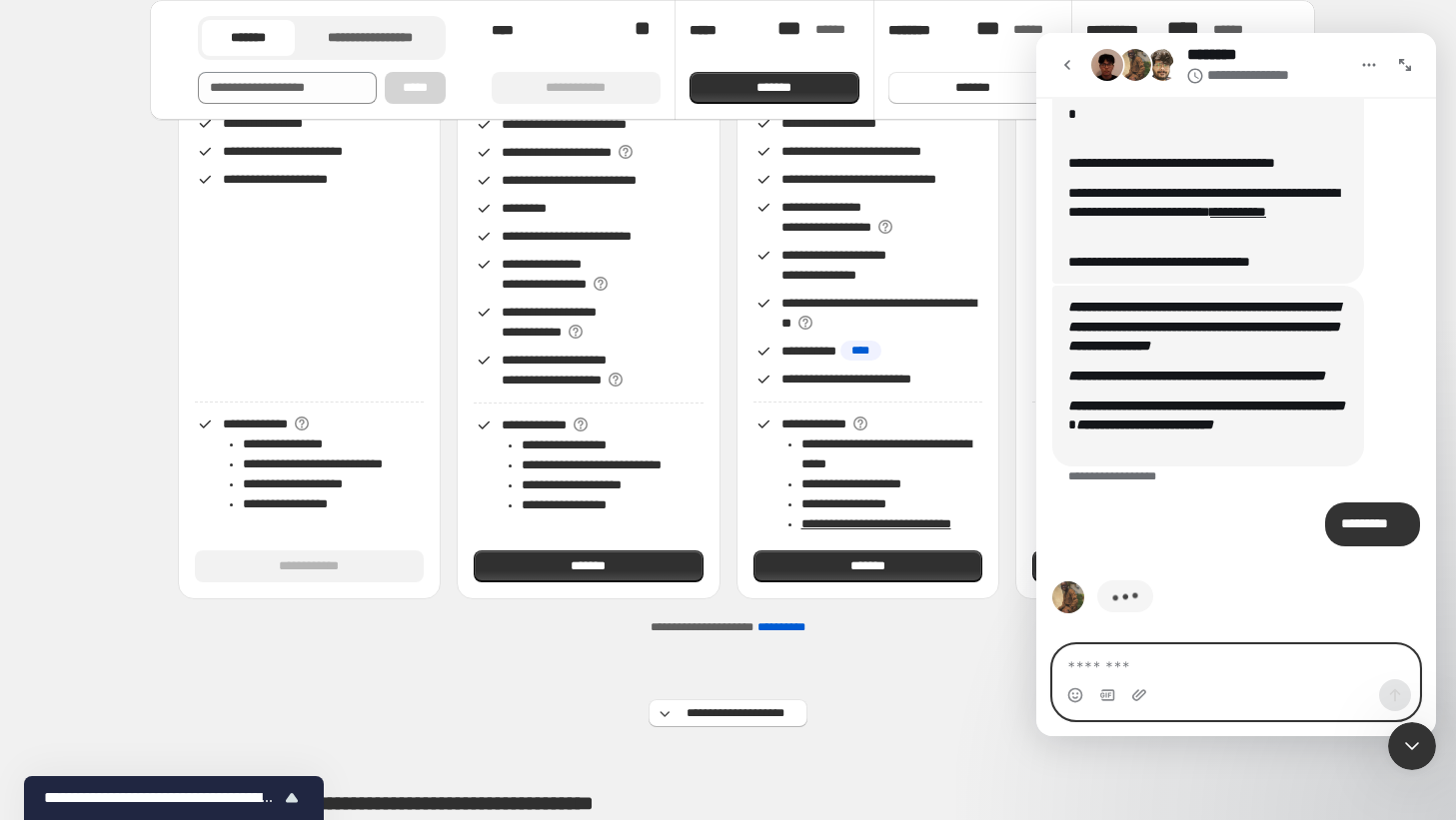 scroll, scrollTop: 369, scrollLeft: 0, axis: vertical 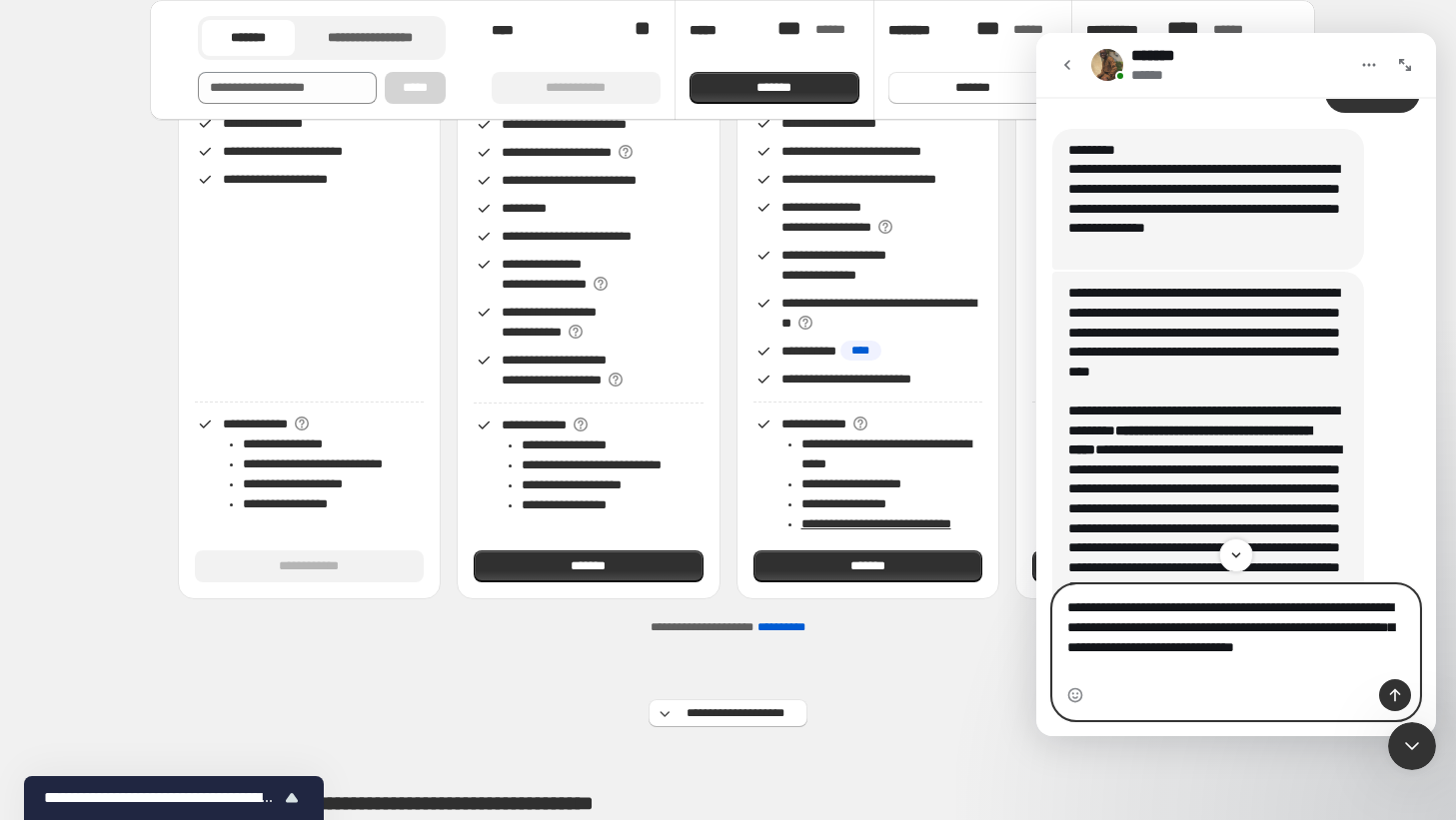 type on "**********" 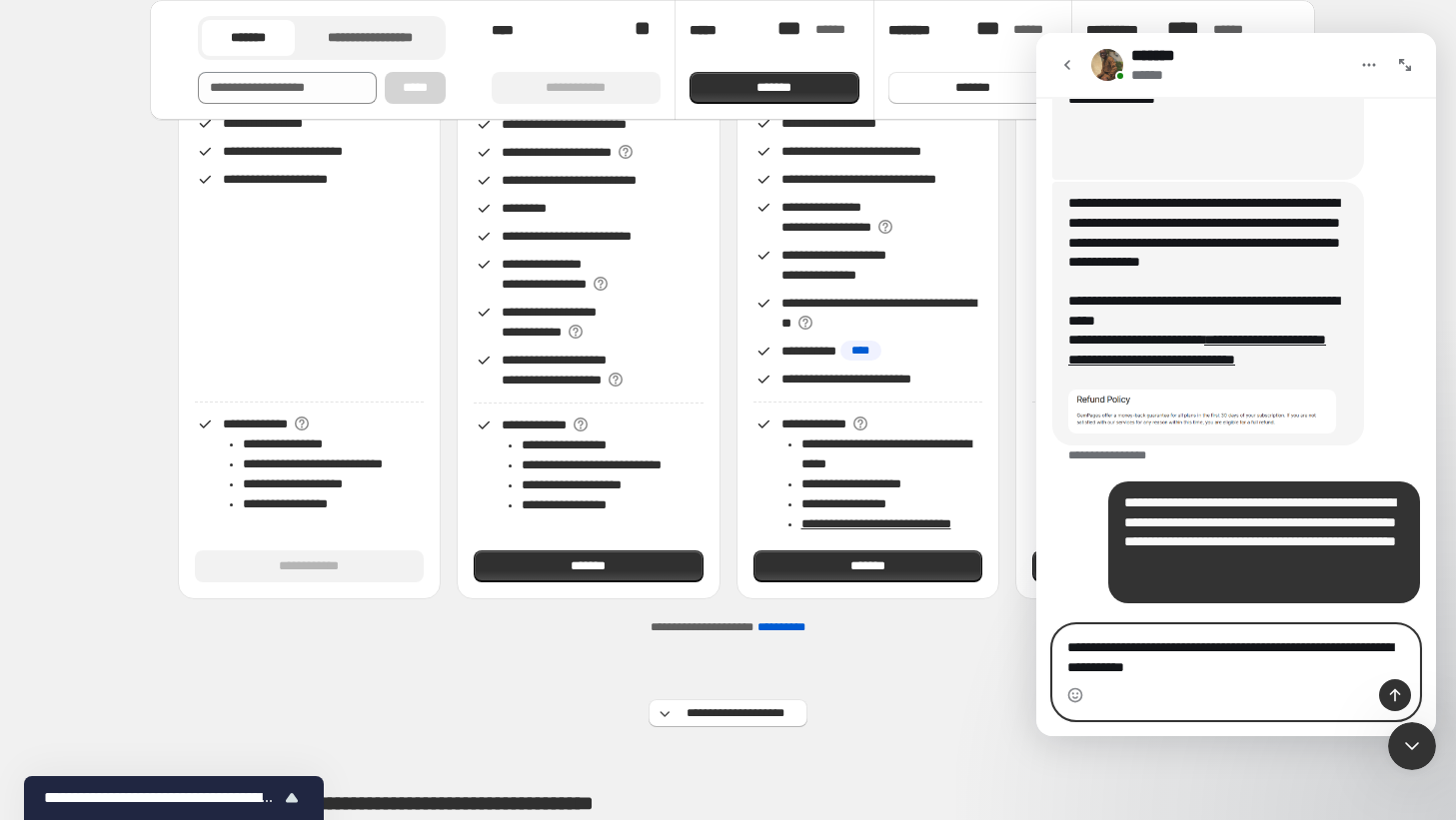scroll, scrollTop: 1289, scrollLeft: 0, axis: vertical 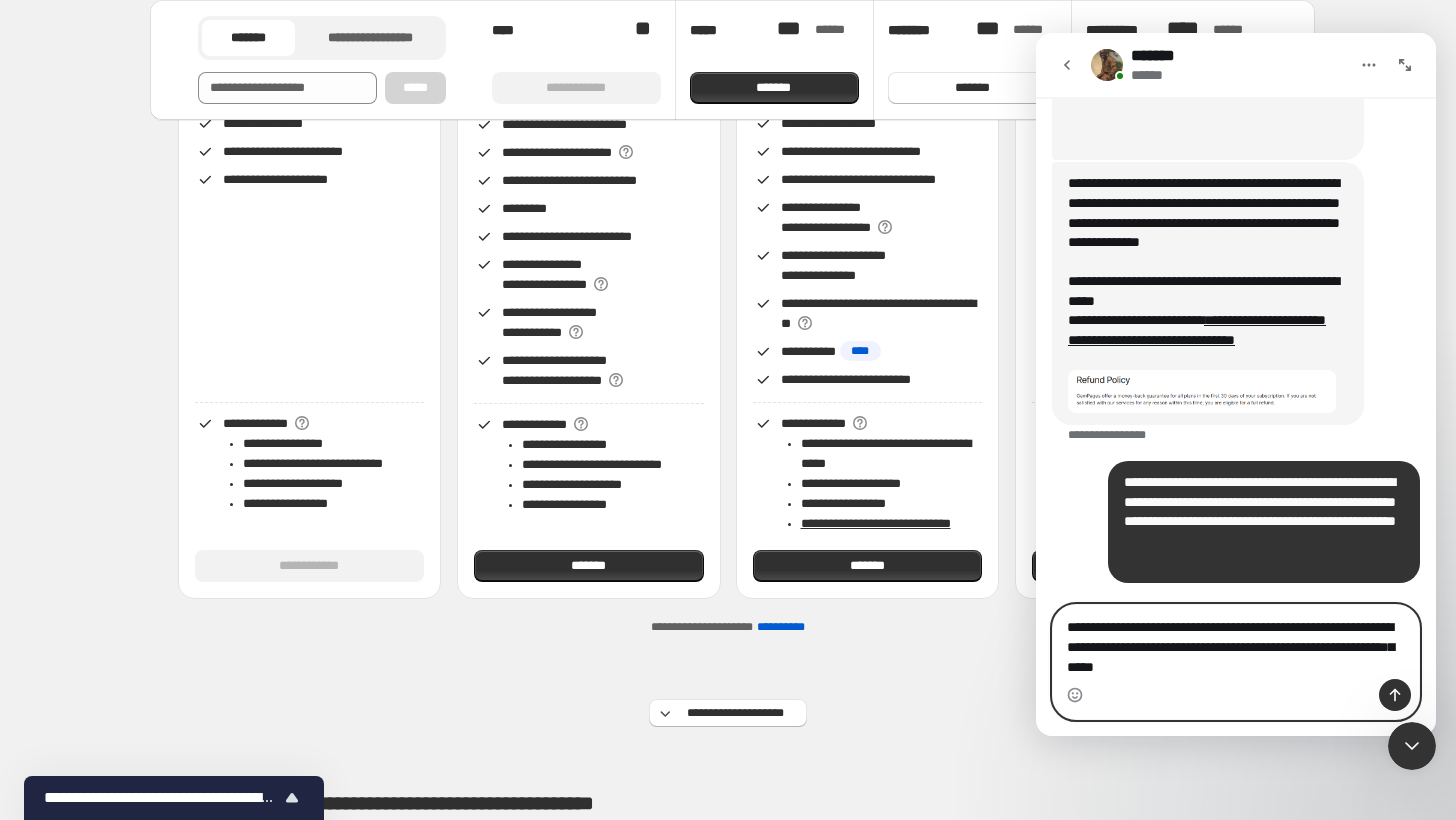 type on "**********" 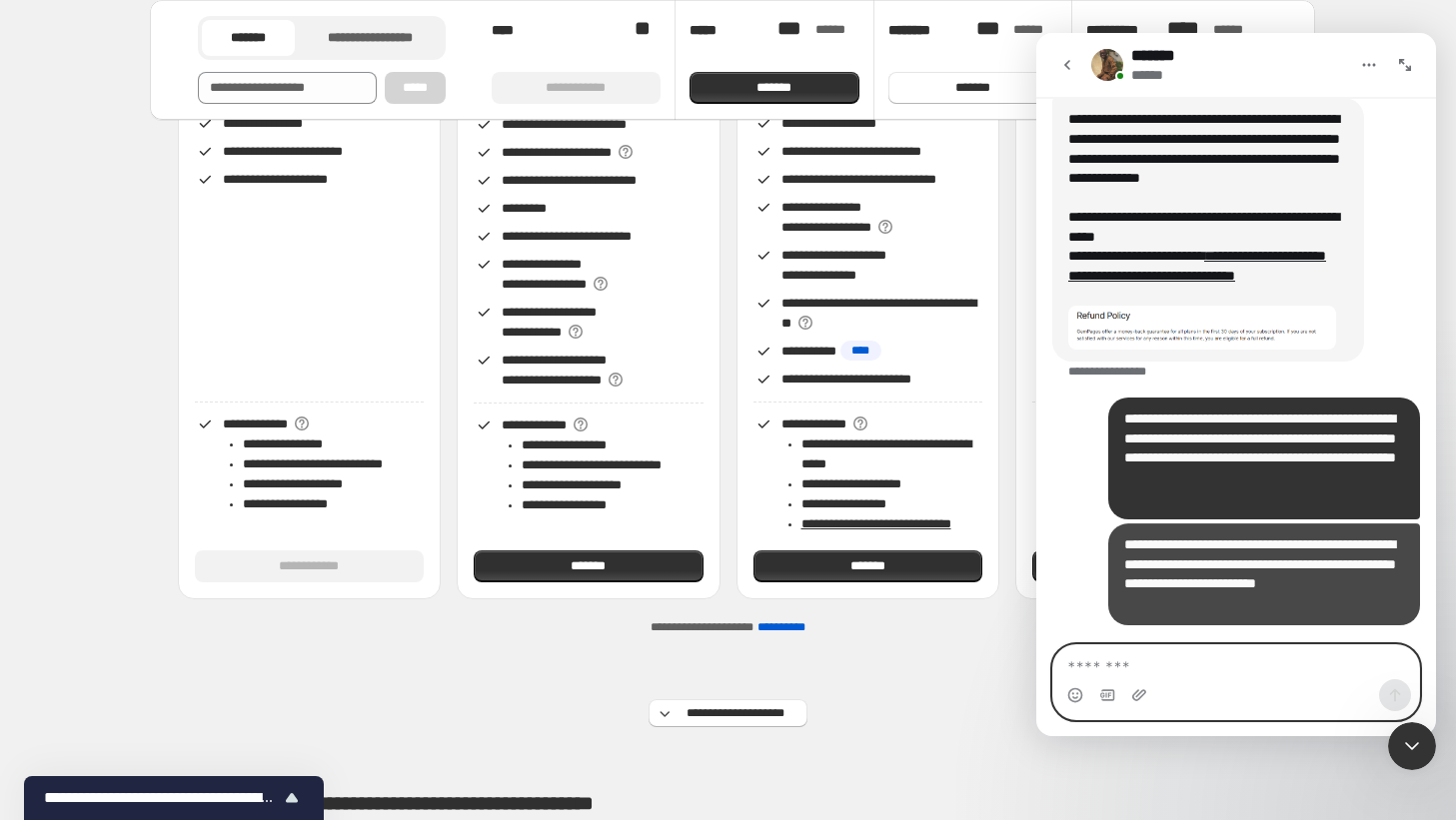 scroll, scrollTop: 1373, scrollLeft: 0, axis: vertical 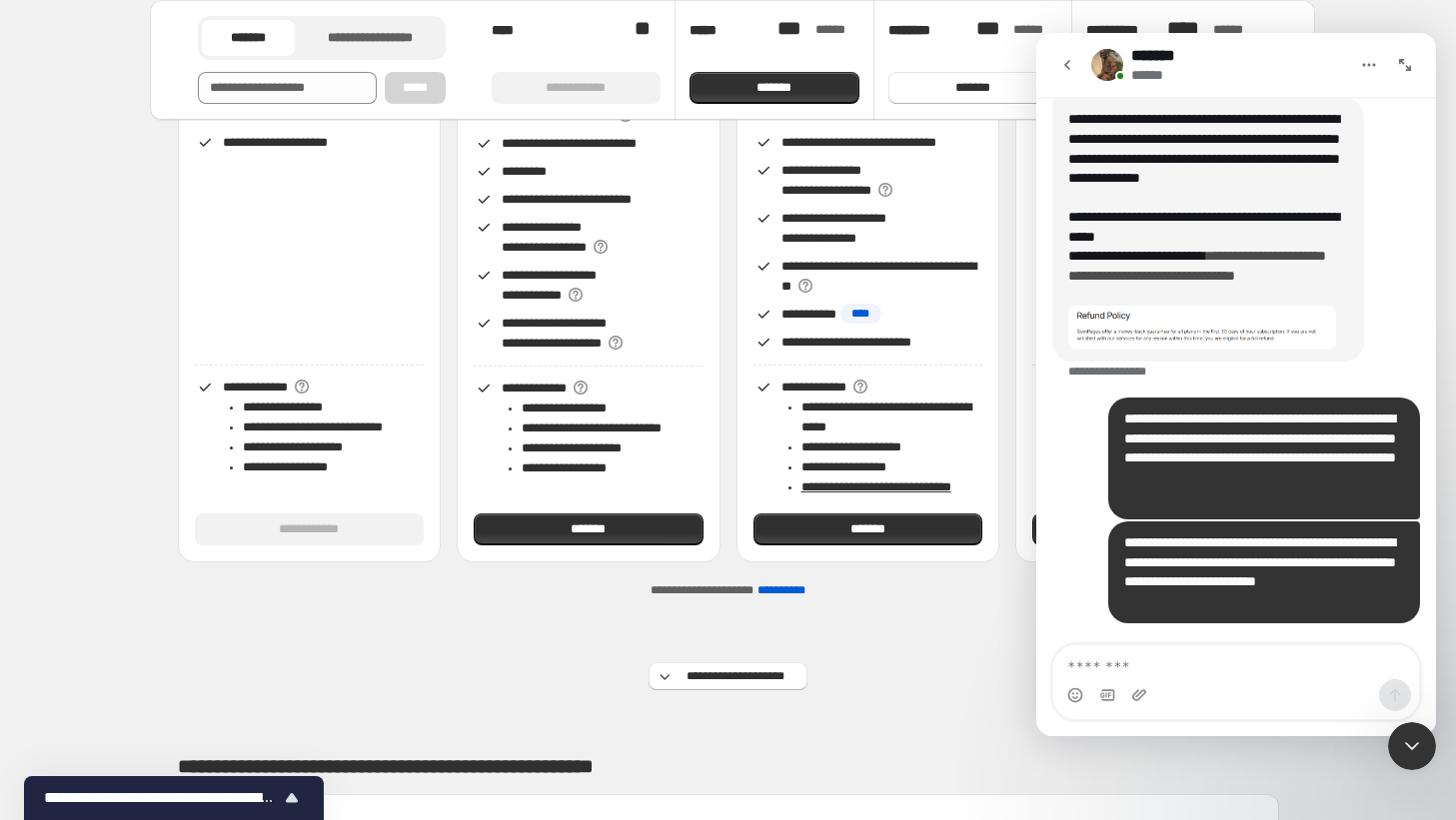click on "**********" at bounding box center [1197, 266] 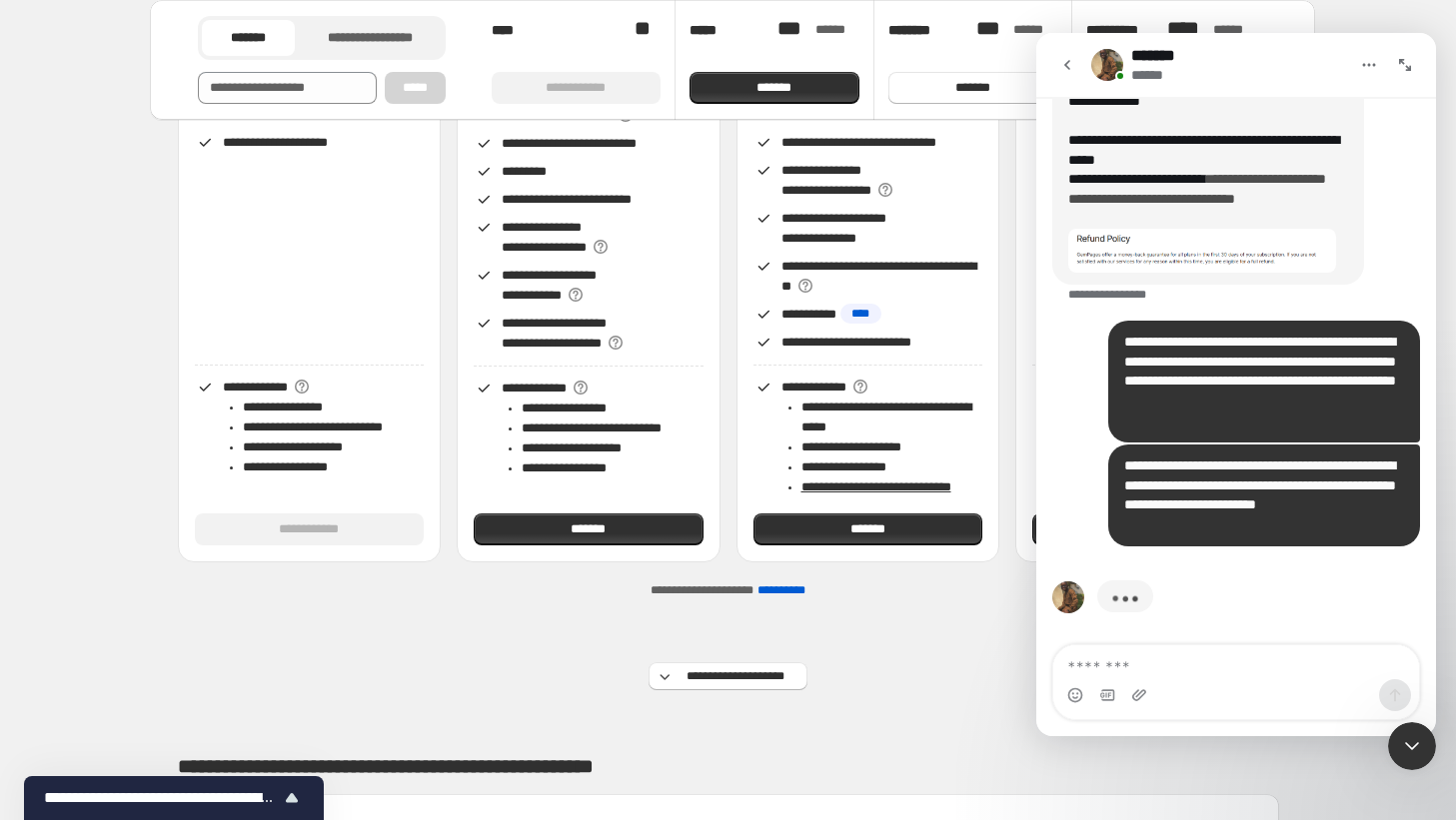 scroll, scrollTop: 1450, scrollLeft: 0, axis: vertical 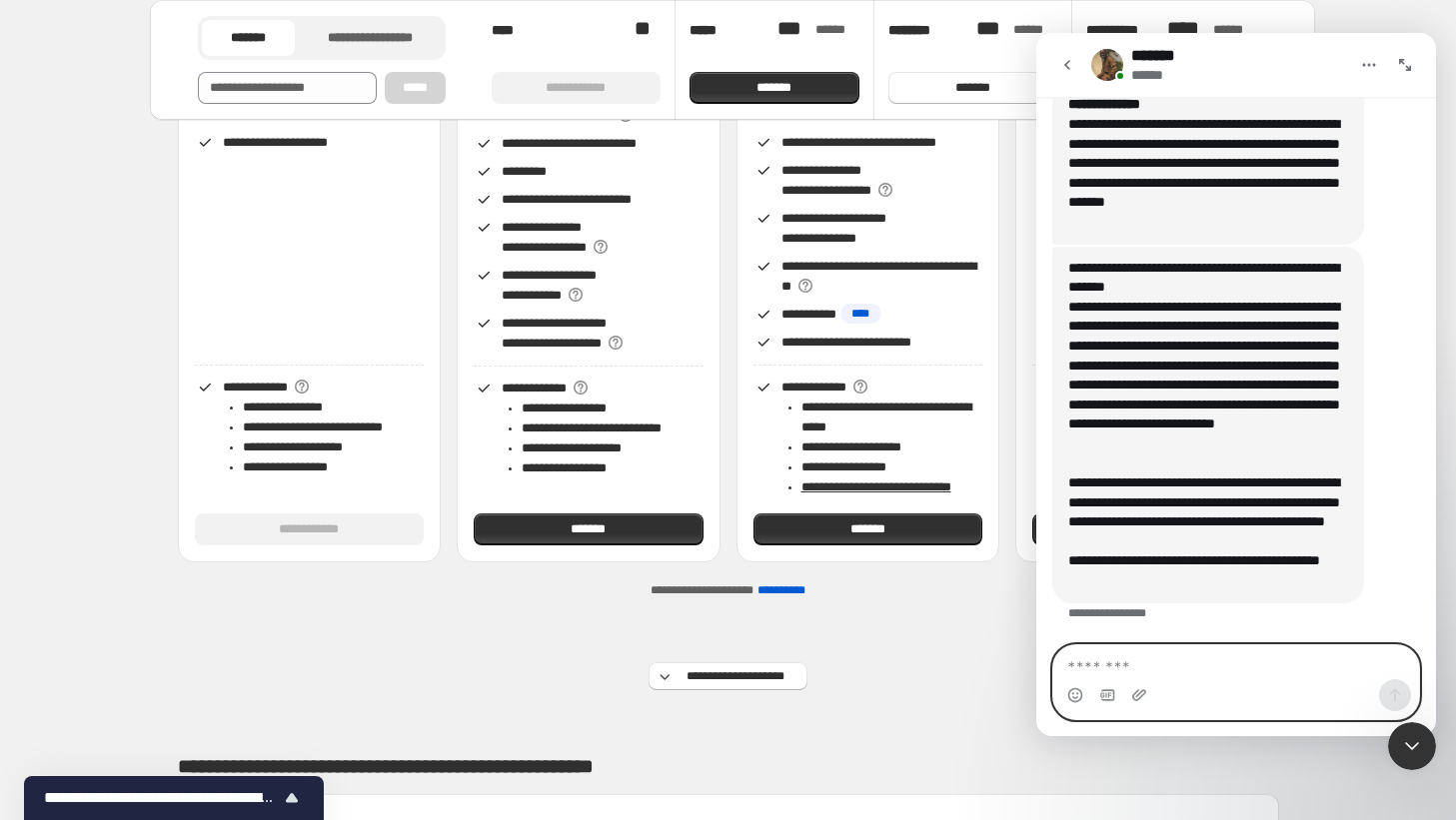 click at bounding box center (1236, 662) 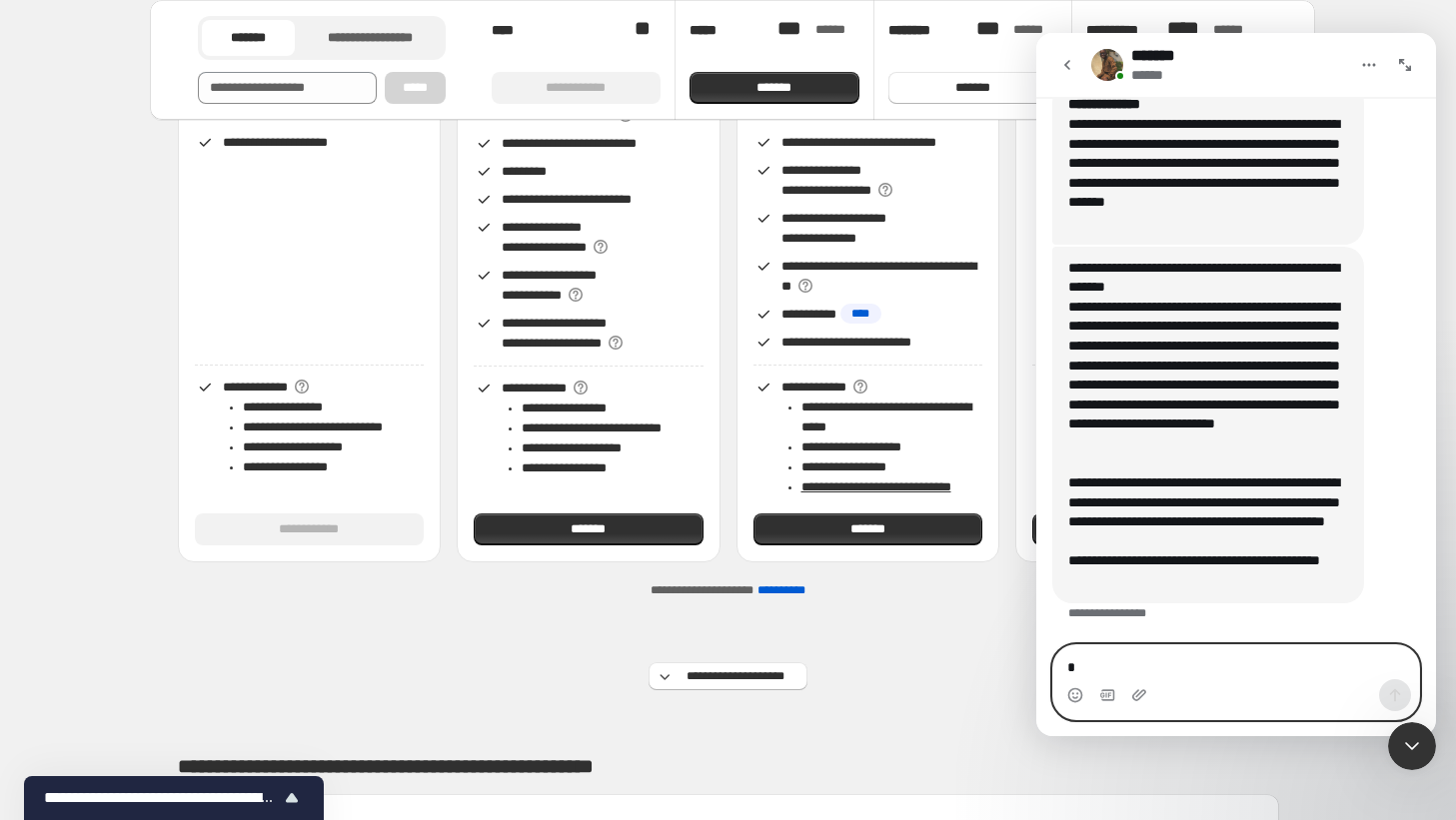 type on "**" 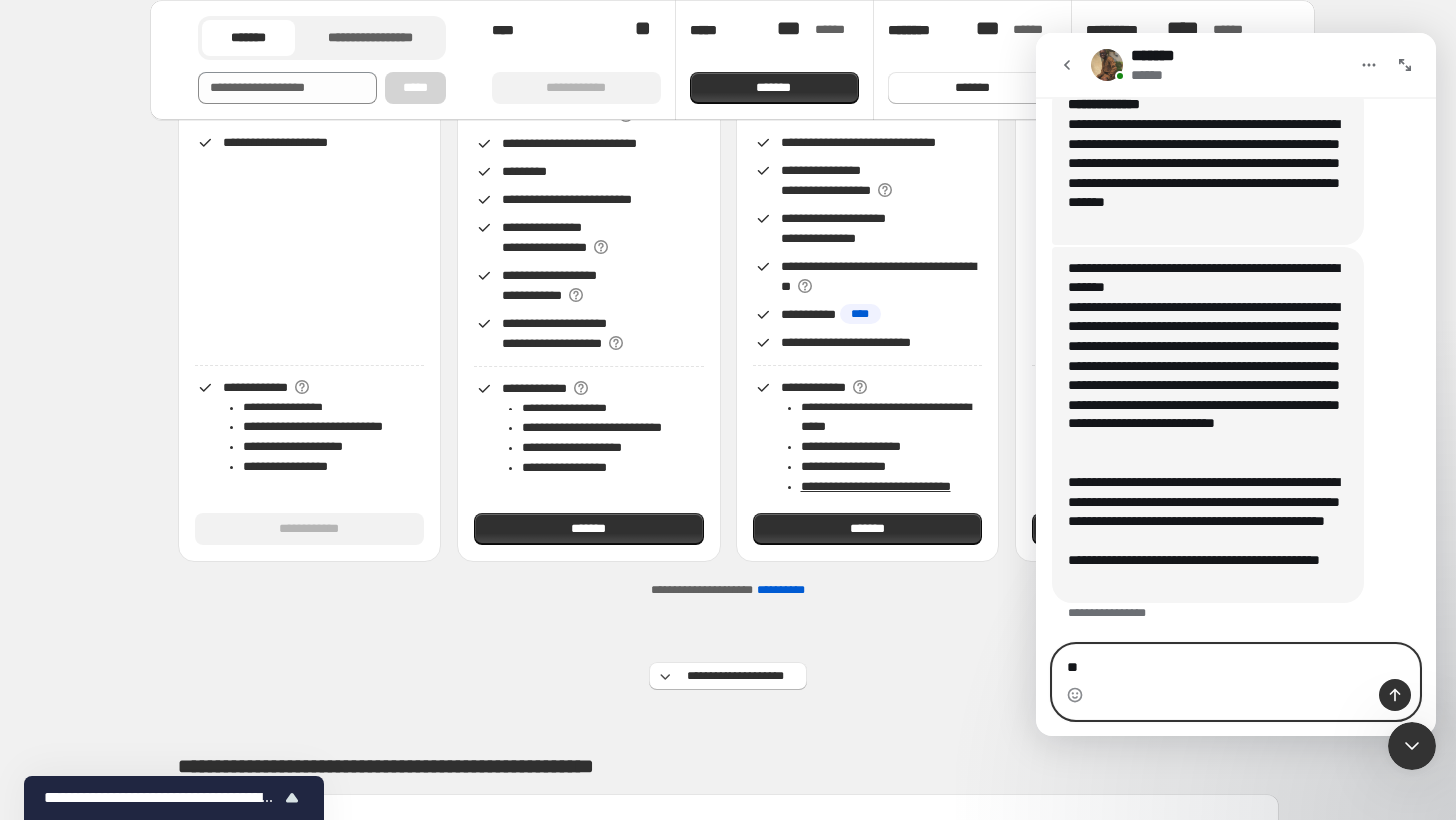type 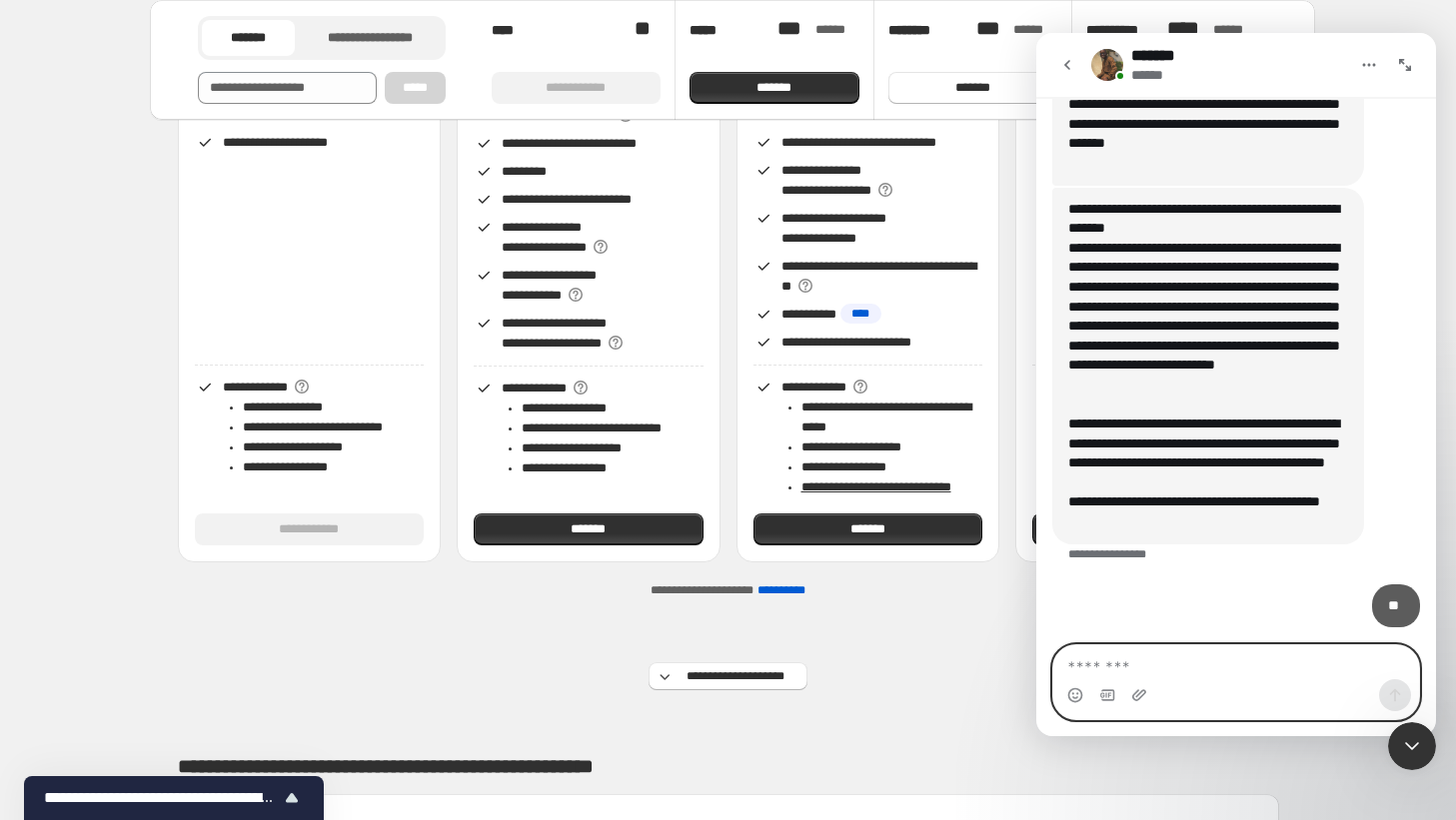 scroll, scrollTop: 1989, scrollLeft: 0, axis: vertical 